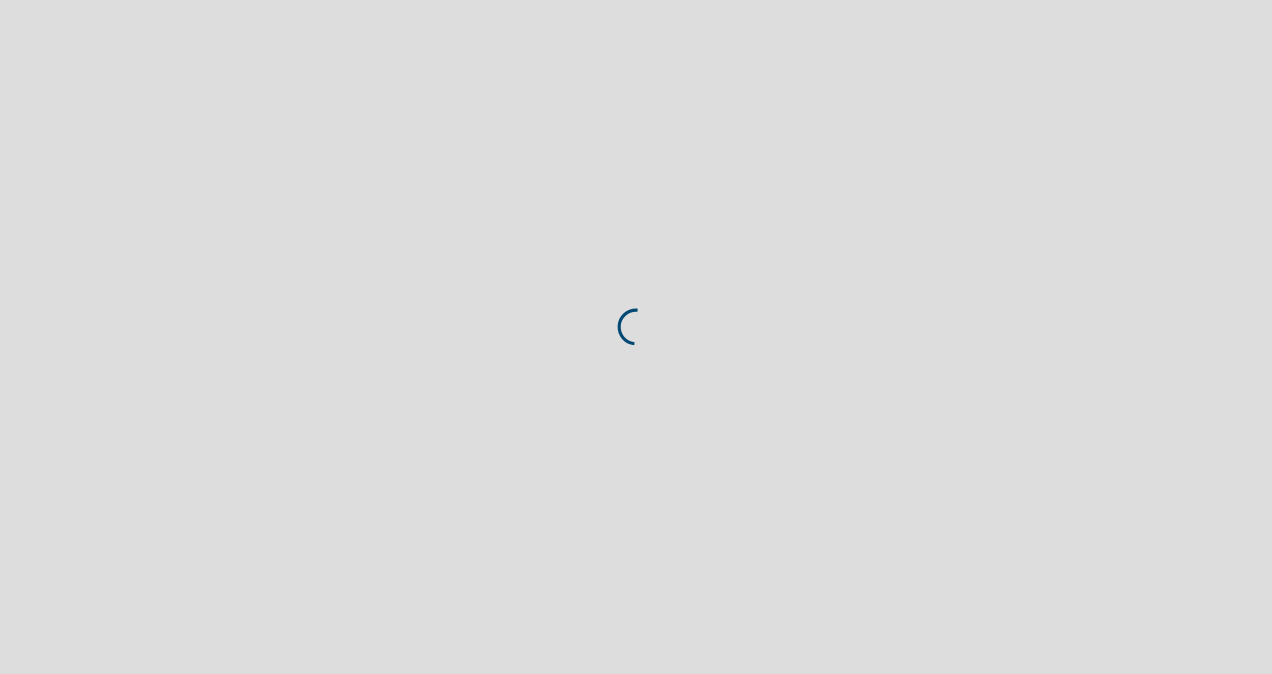 scroll, scrollTop: 0, scrollLeft: 0, axis: both 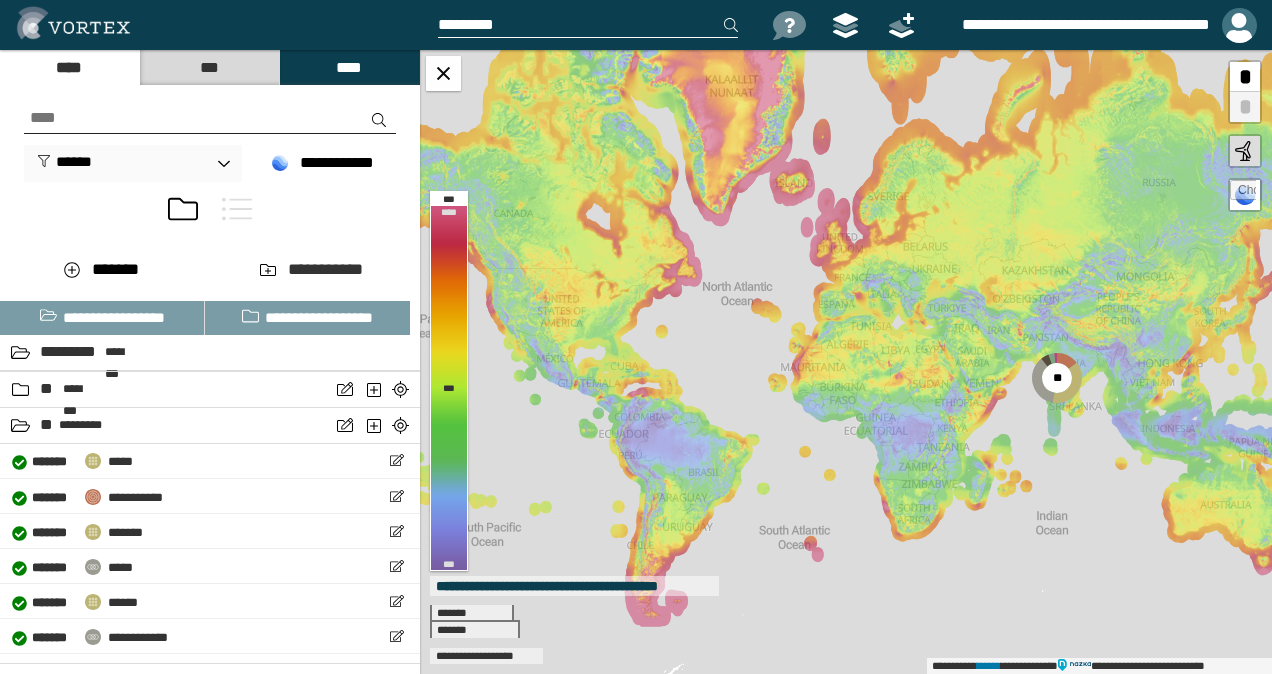 click at bounding box center (1239, 25) 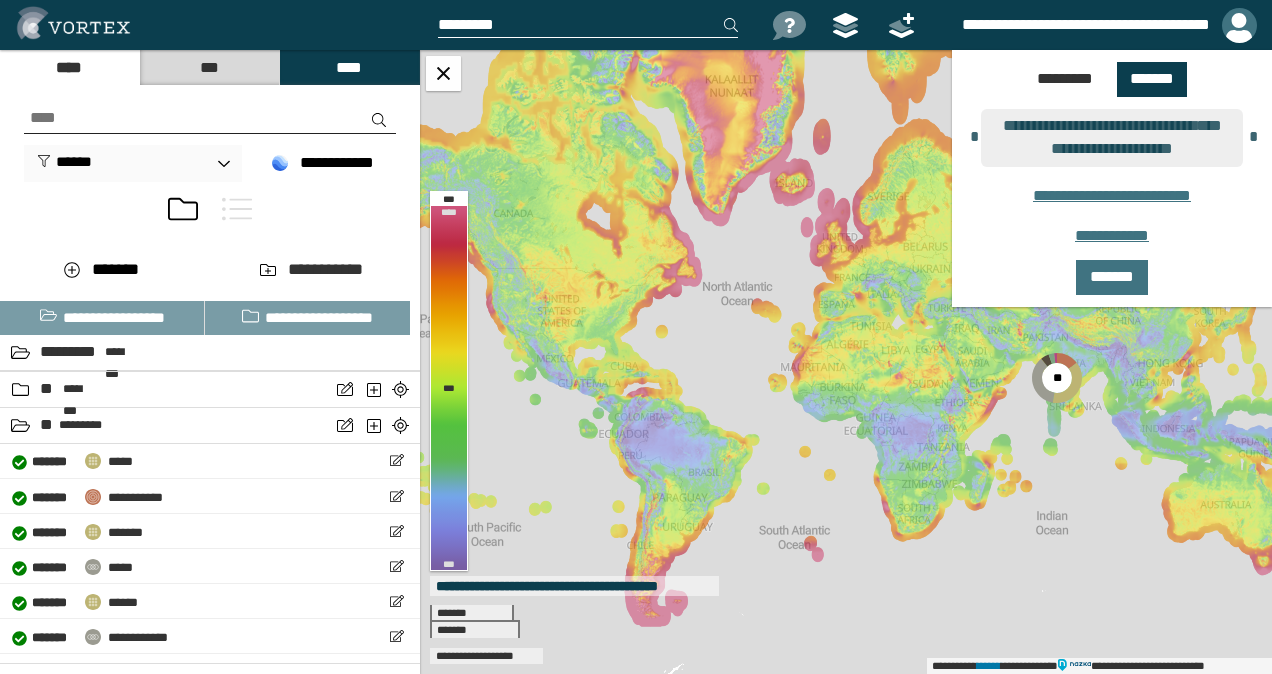 click at bounding box center [1239, 25] 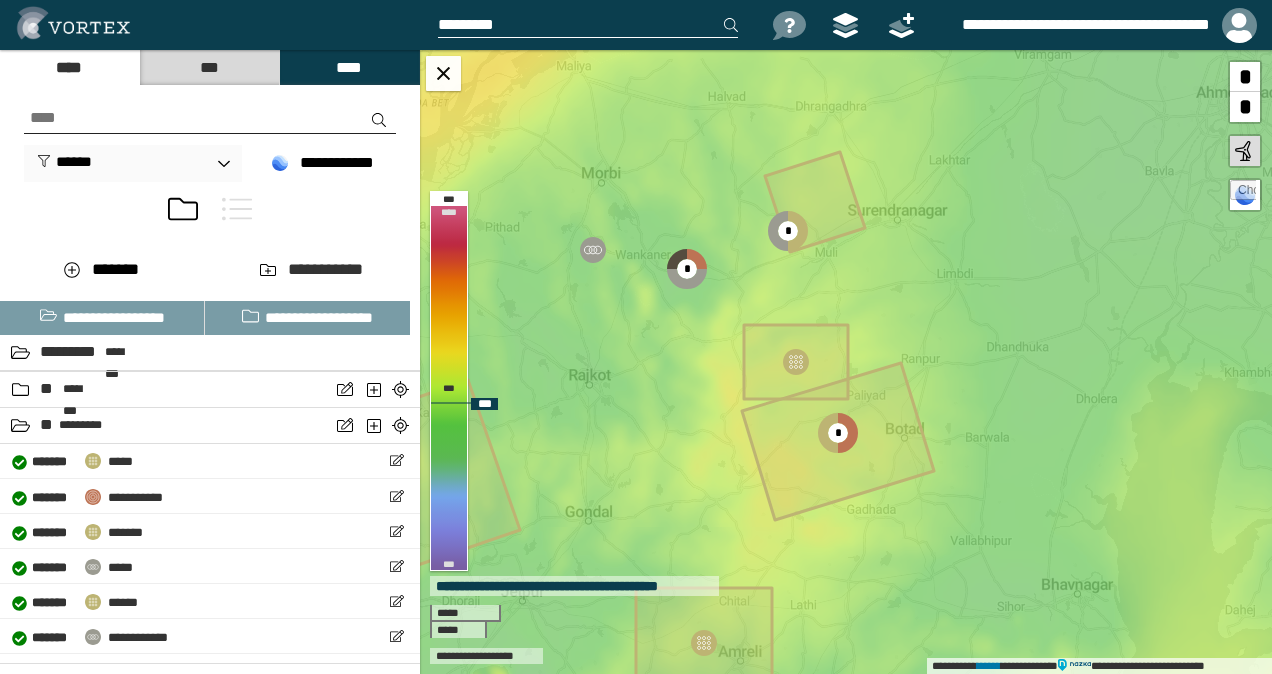 drag, startPoint x: 981, startPoint y: 241, endPoint x: 902, endPoint y: 333, distance: 121.264175 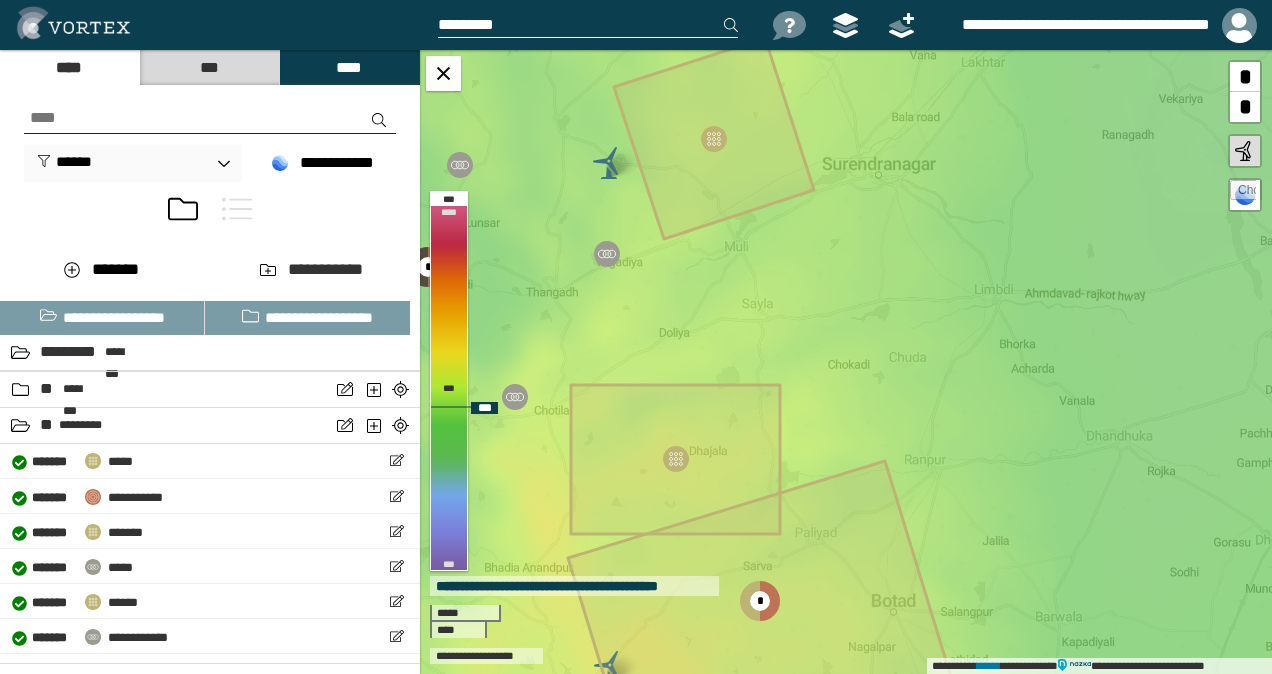 drag, startPoint x: 879, startPoint y: 282, endPoint x: 867, endPoint y: 338, distance: 57.271286 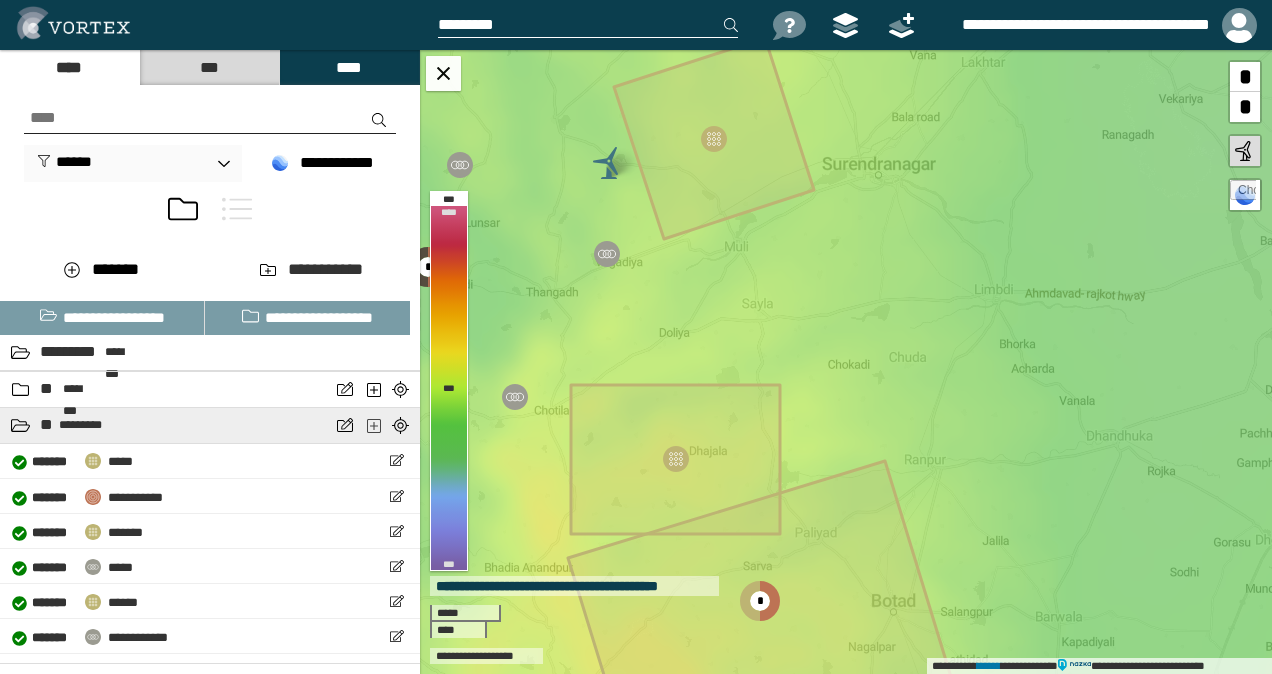 click at bounding box center (375, 425) 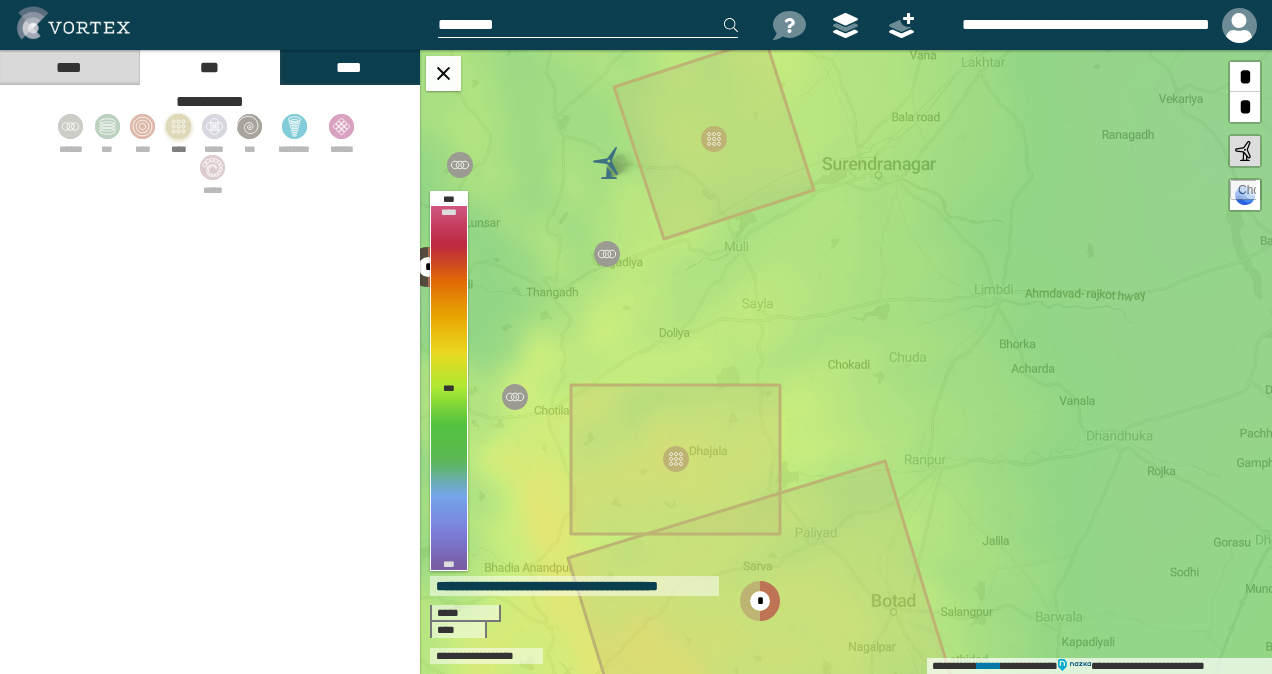 click 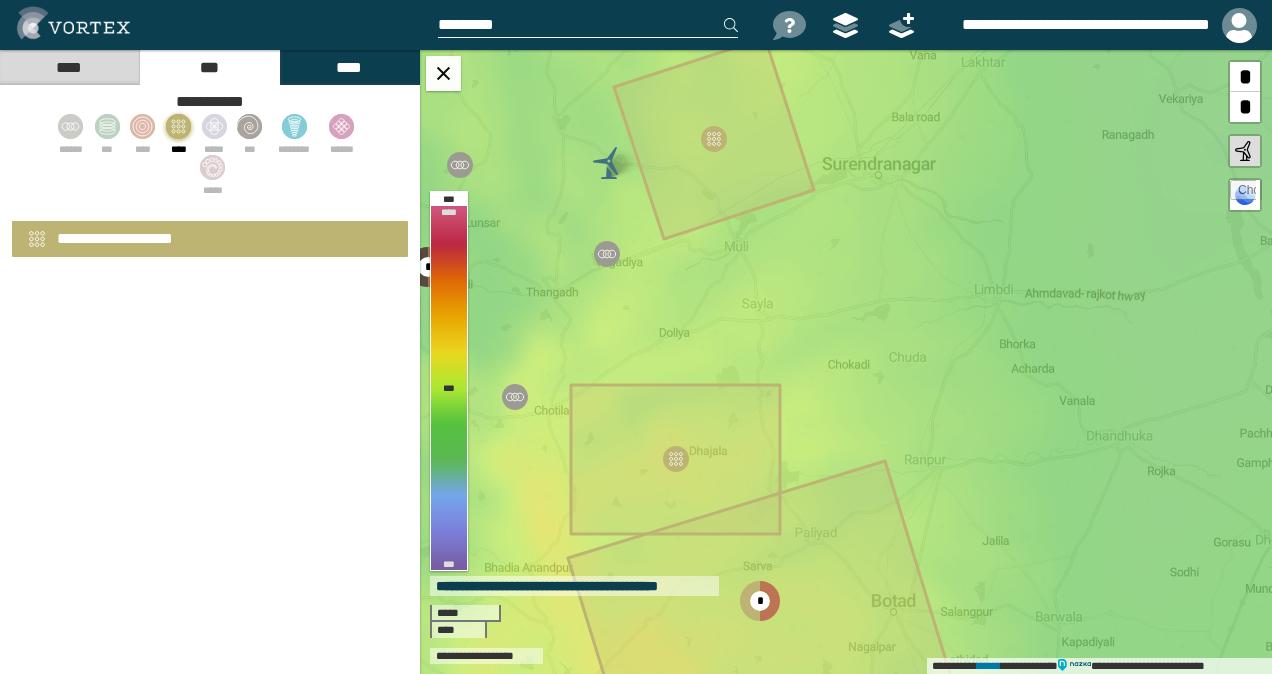 select on "****" 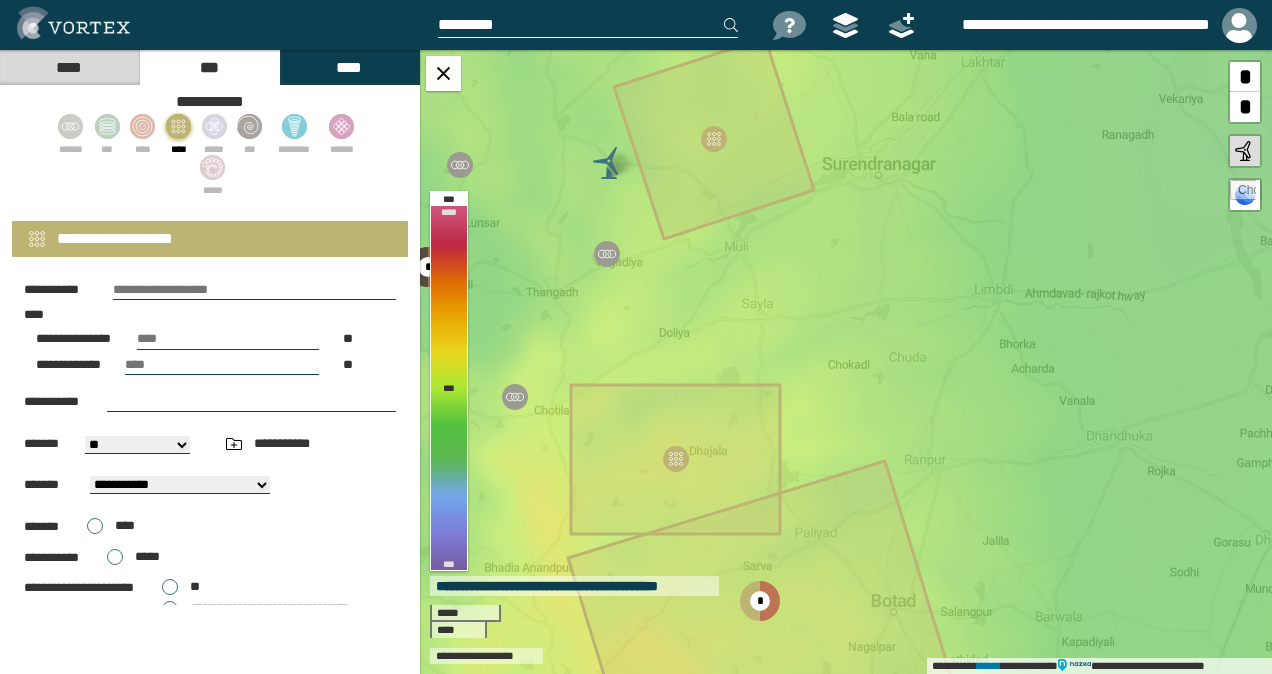 click at bounding box center [251, 402] 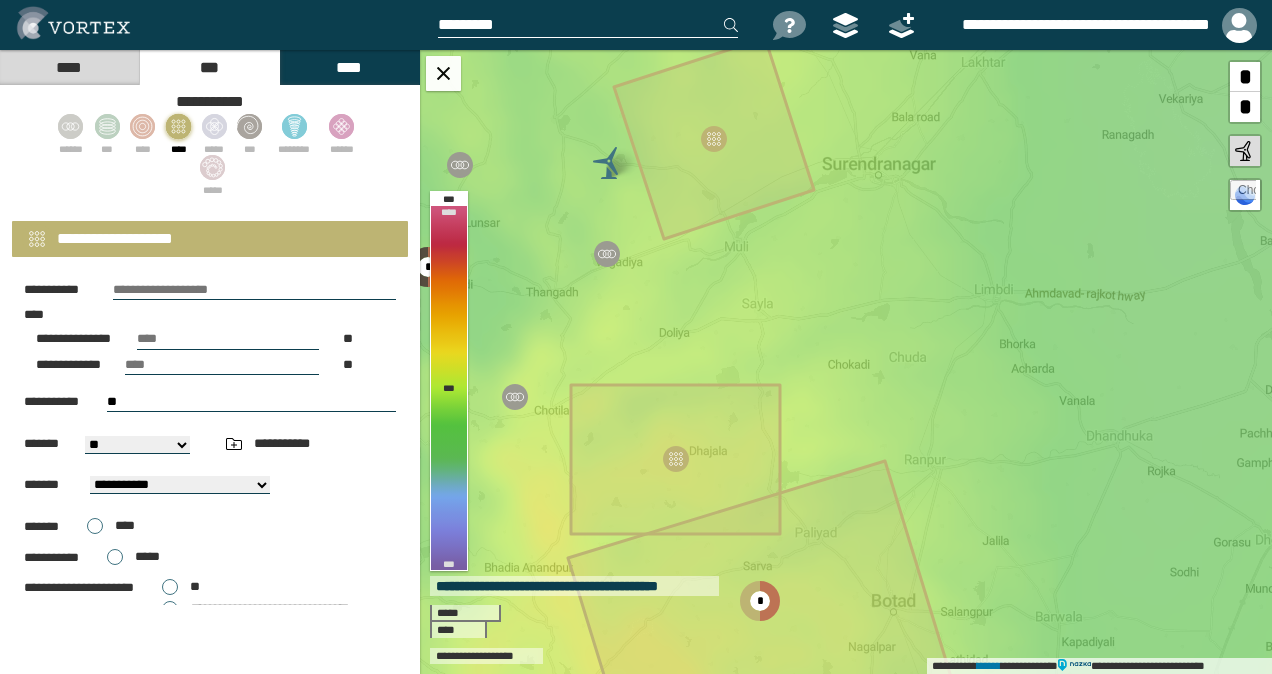 type on "*" 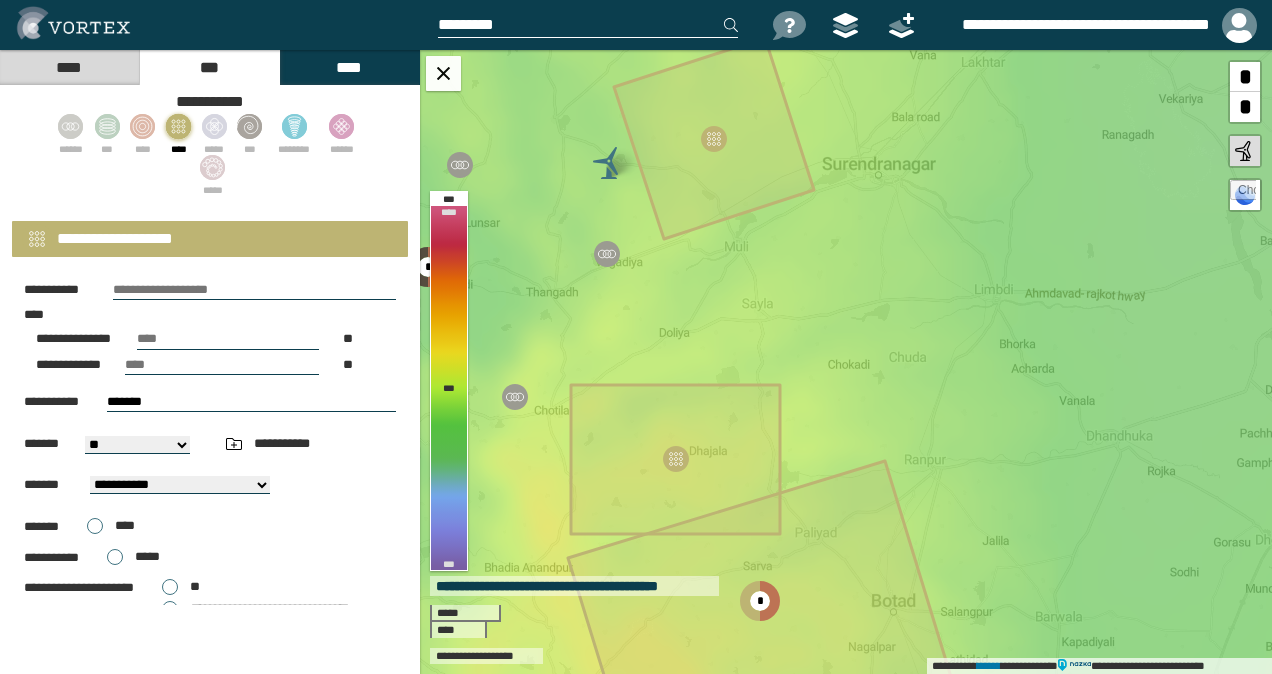 type on "*******" 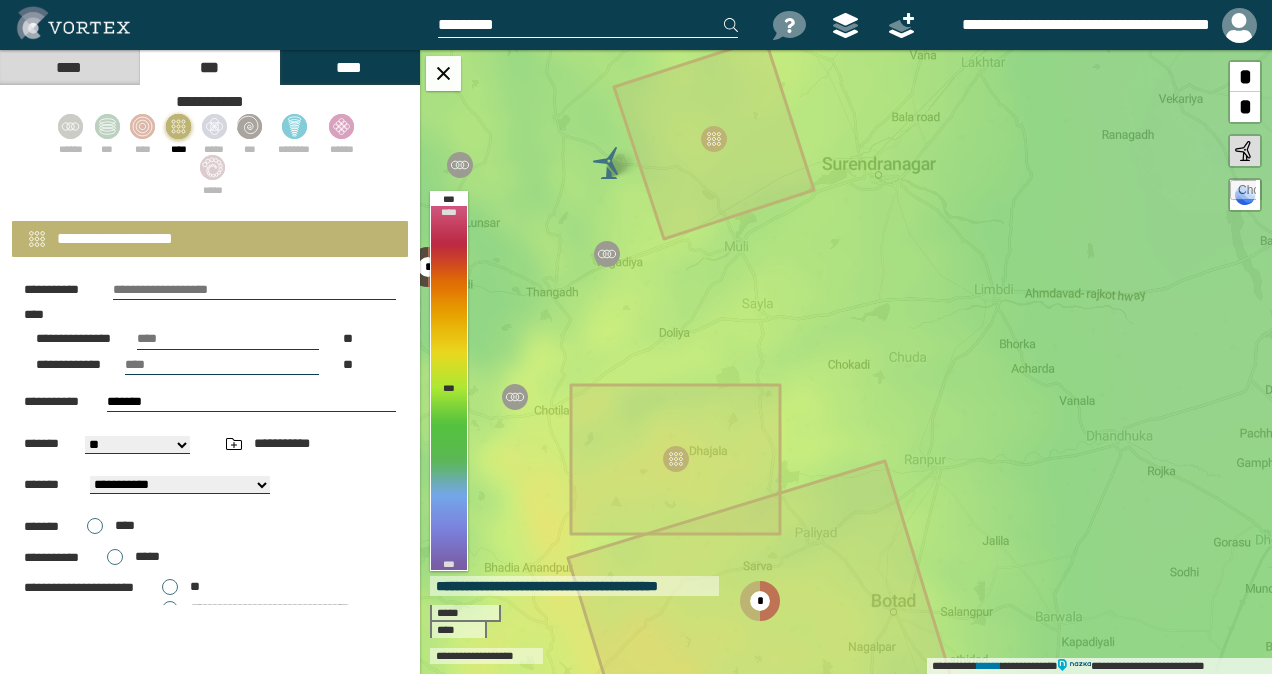 select on "**" 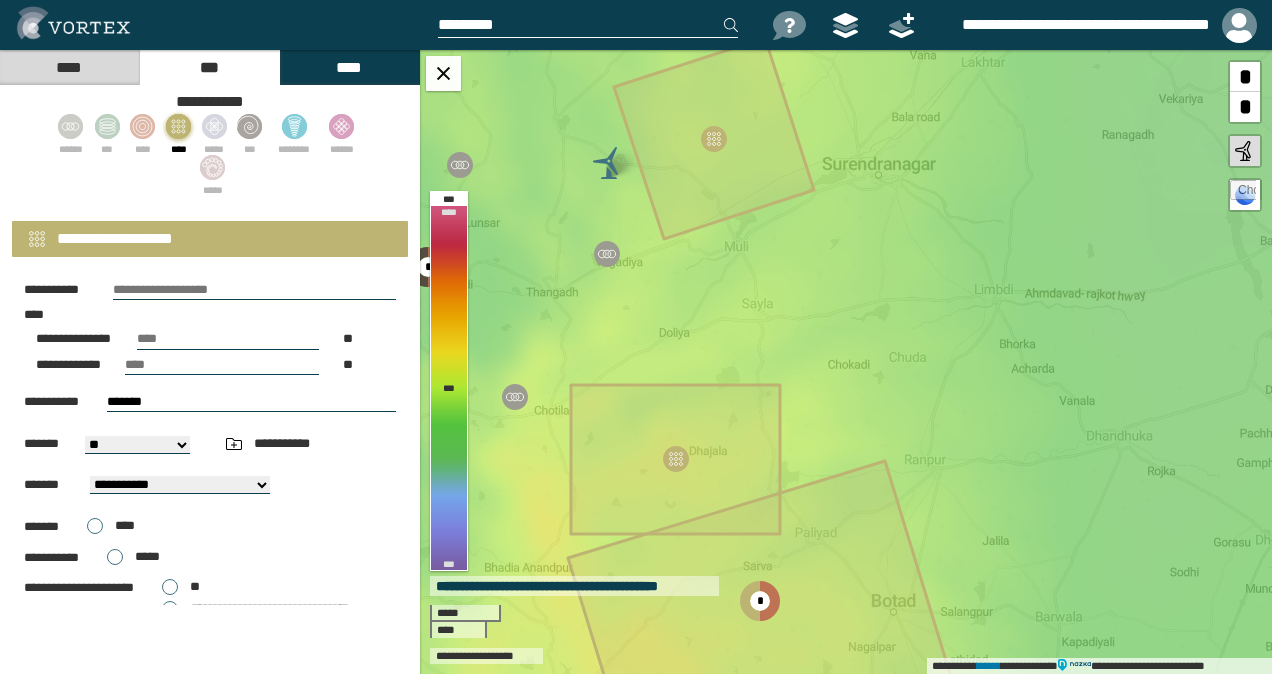 click on "**********" at bounding box center [180, 485] 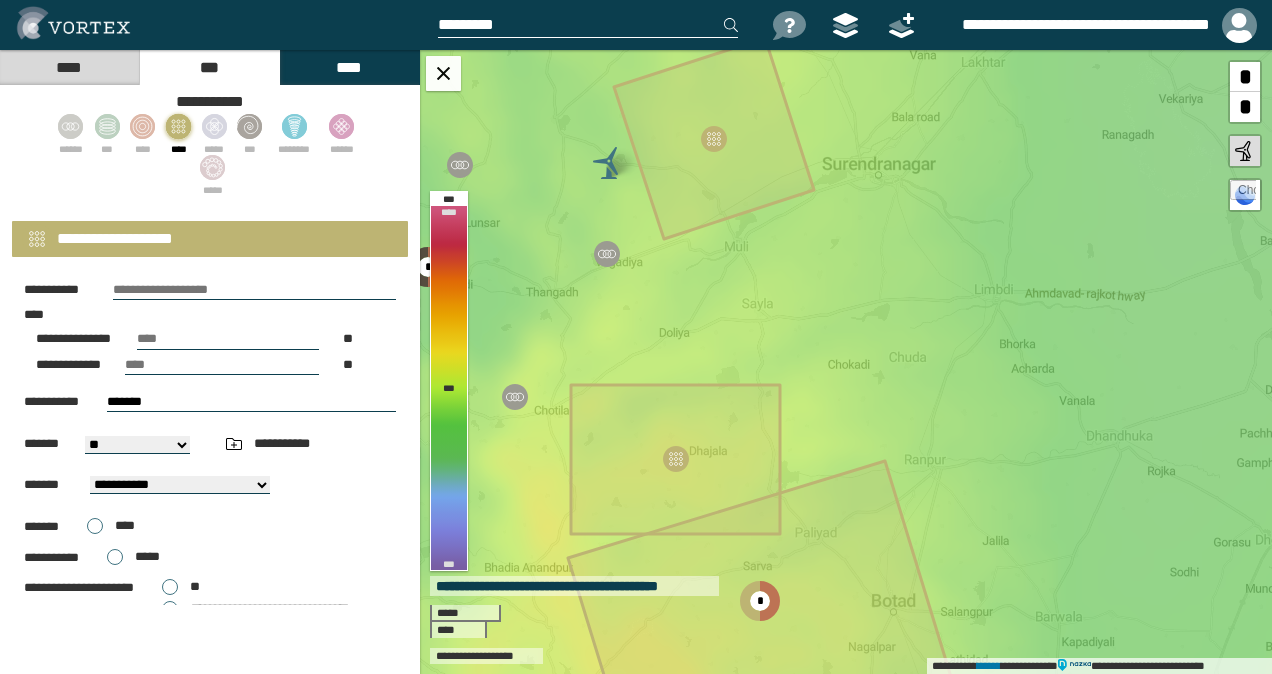 scroll, scrollTop: 0, scrollLeft: 0, axis: both 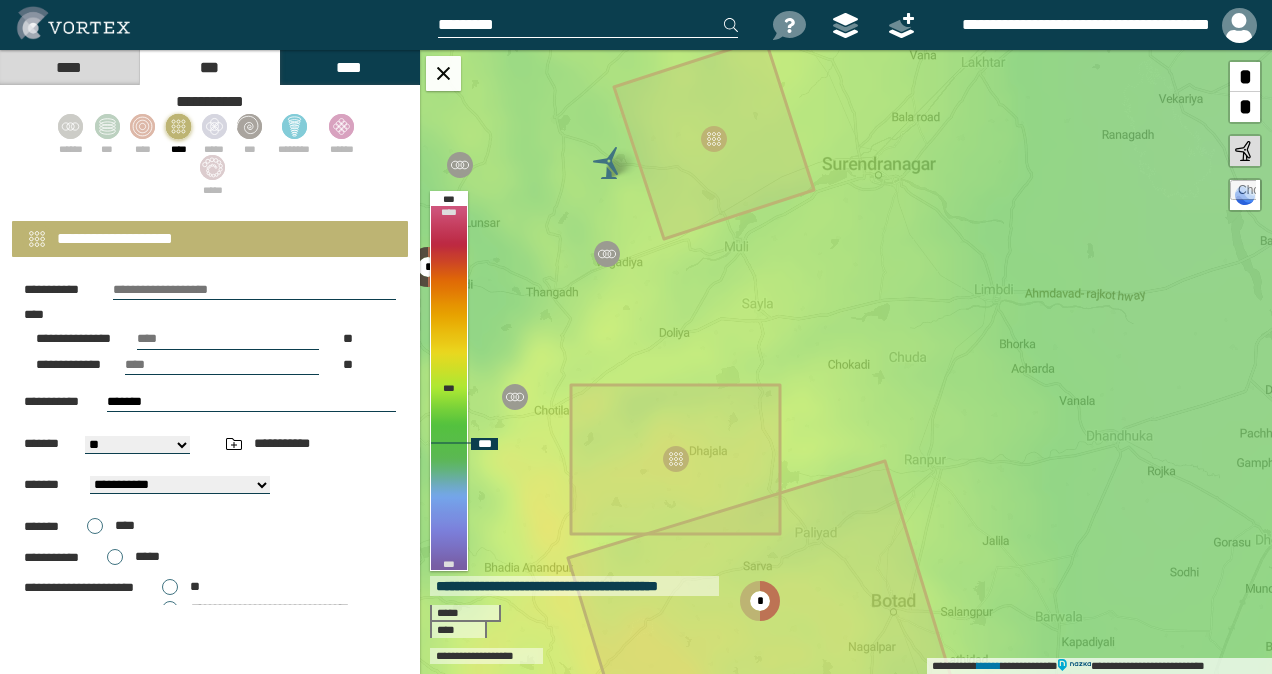 click at bounding box center (1243, 193) 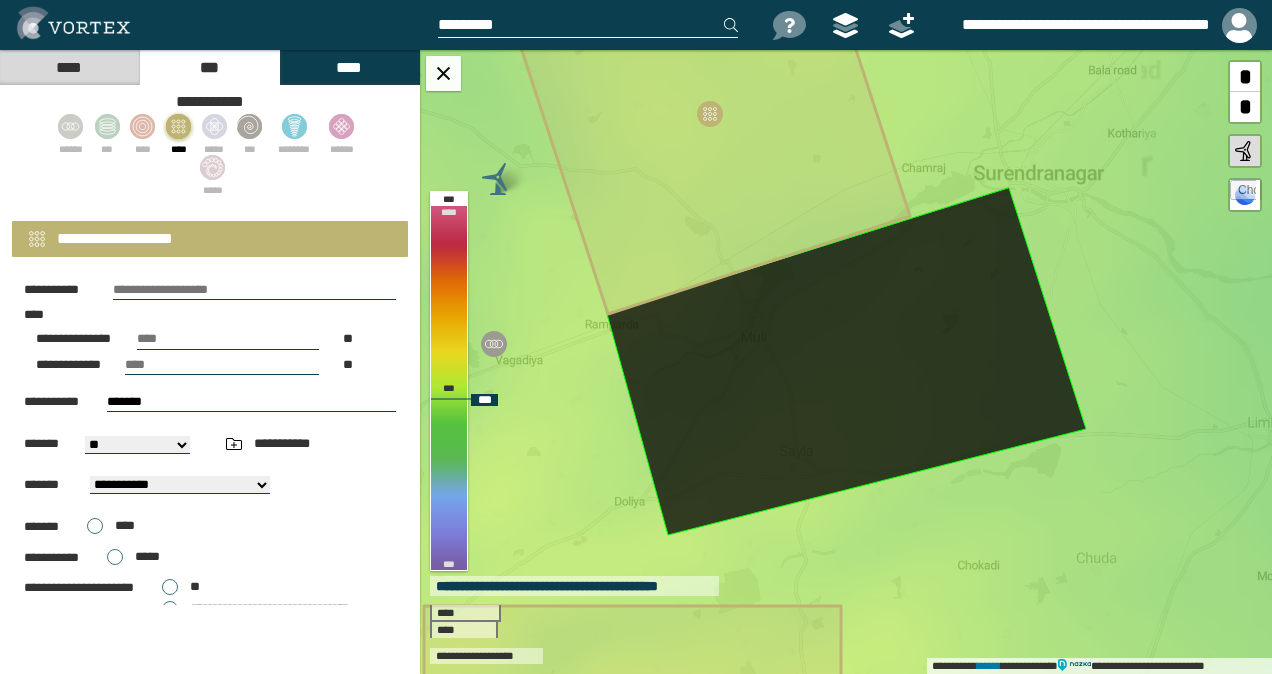 click 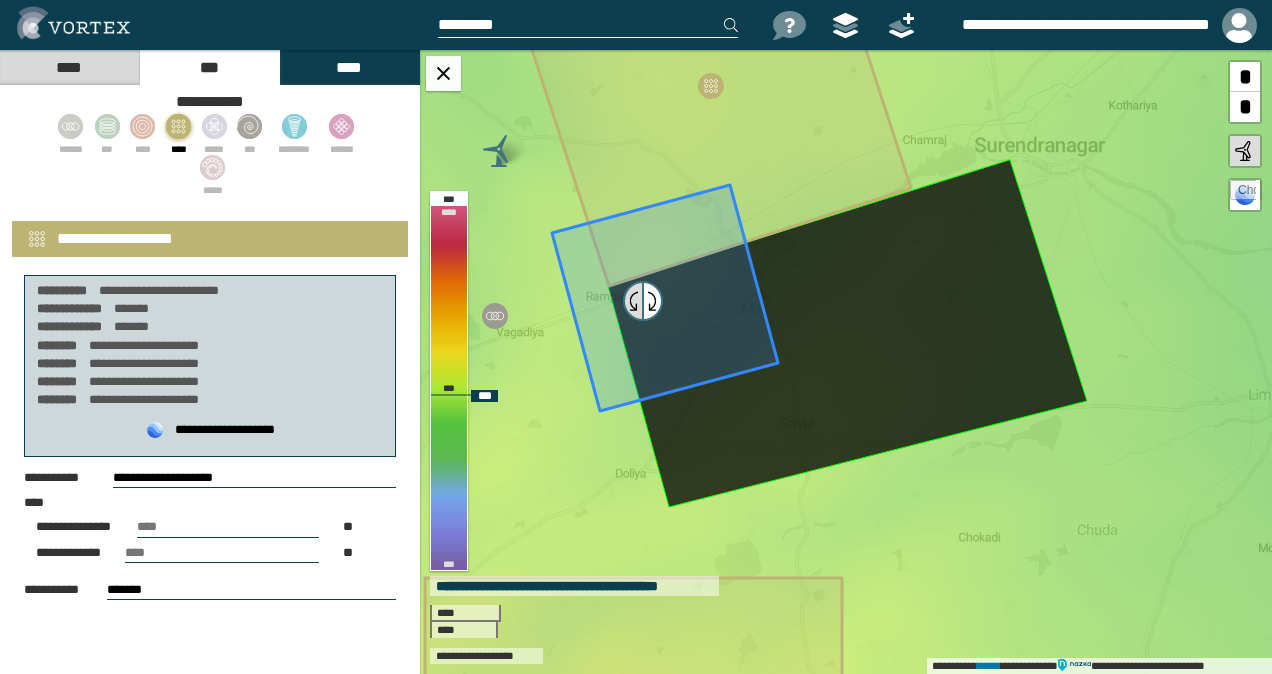 drag, startPoint x: 658, startPoint y: 298, endPoint x: 636, endPoint y: 301, distance: 22.203604 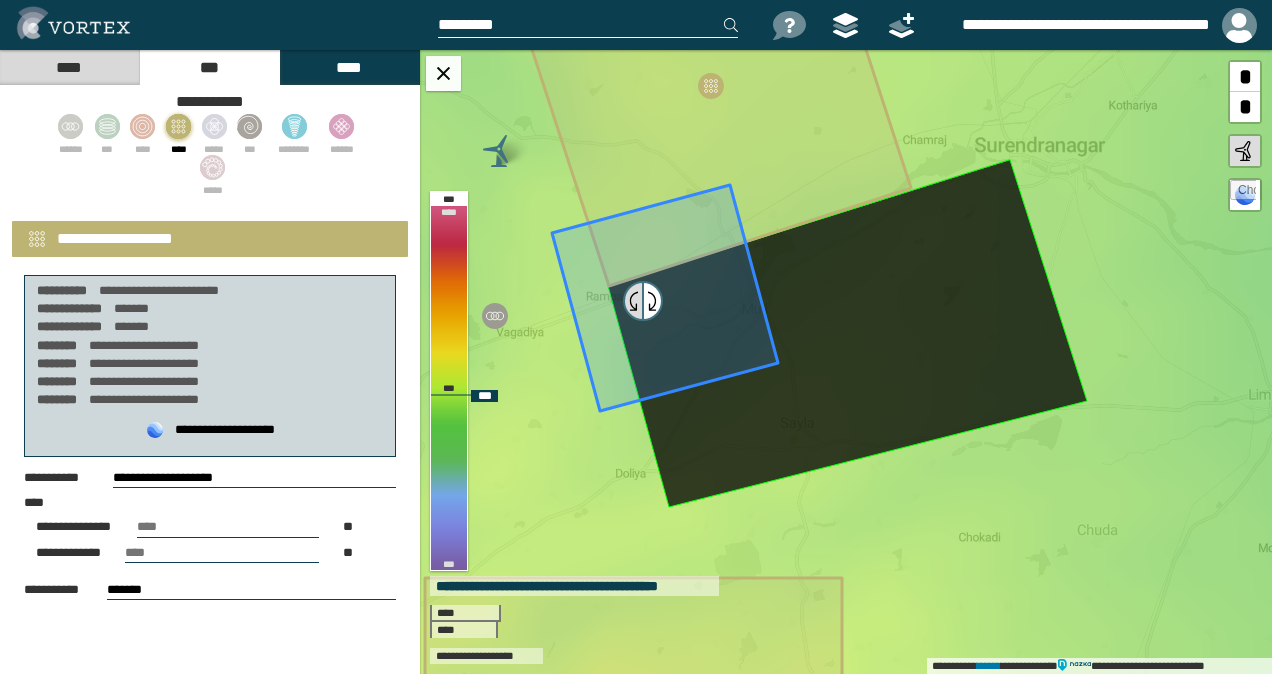type on "**********" 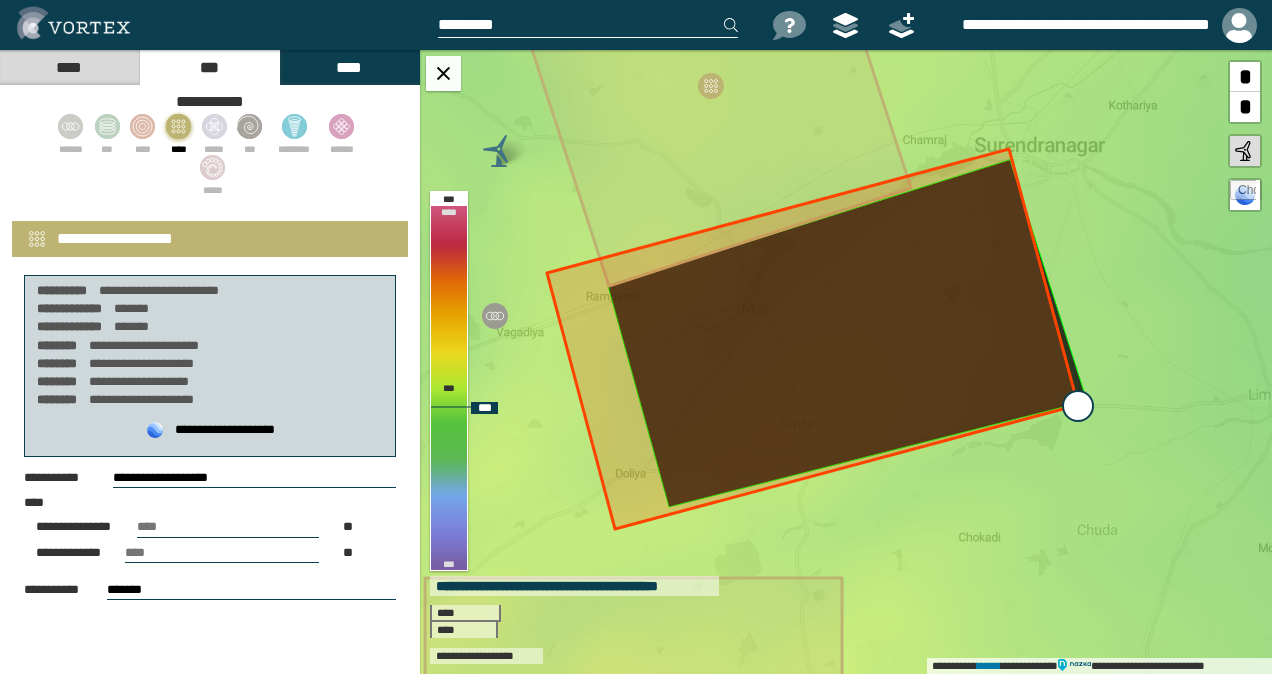 drag, startPoint x: 782, startPoint y: 366, endPoint x: 1056, endPoint y: 407, distance: 277.05054 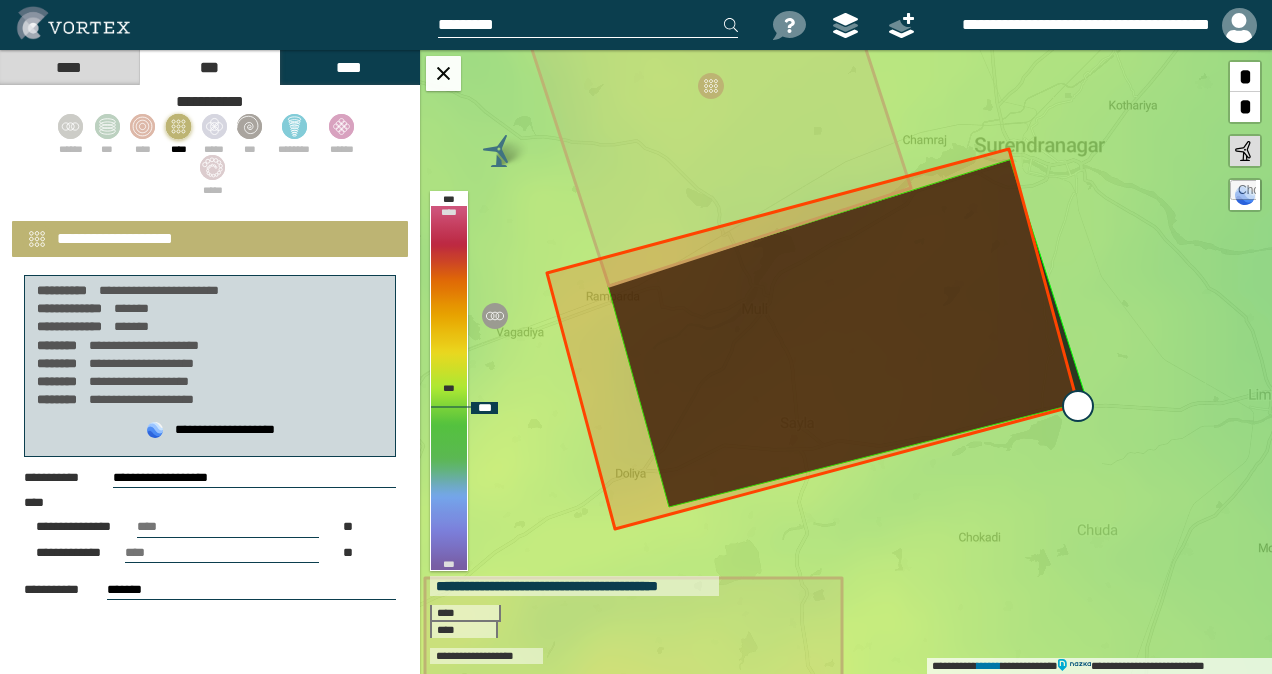 type on "**********" 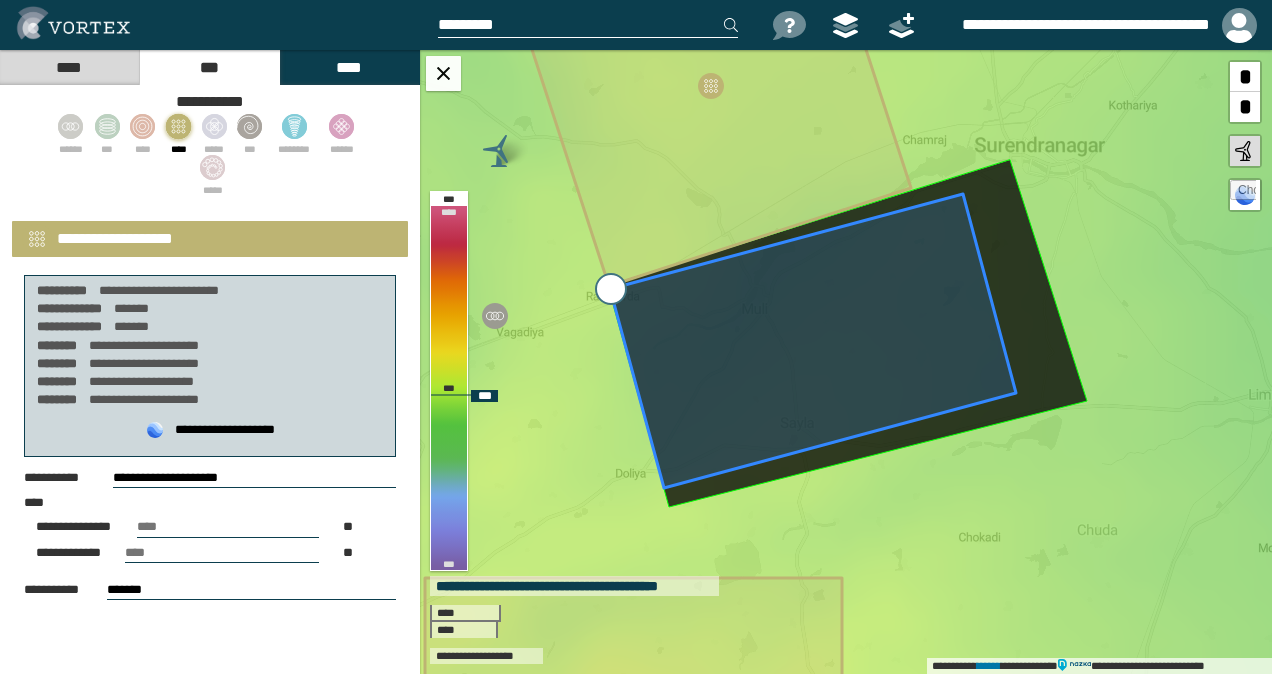 drag, startPoint x: 551, startPoint y: 269, endPoint x: 613, endPoint y: 293, distance: 66.48308 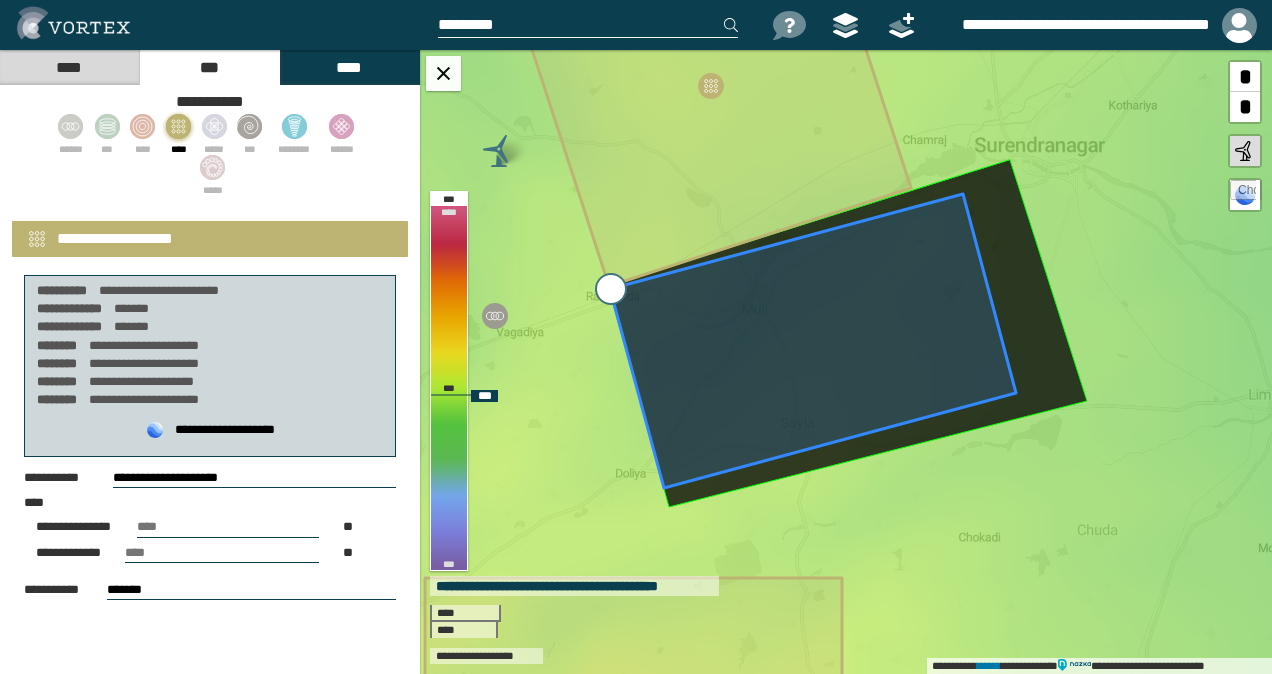 type on "**********" 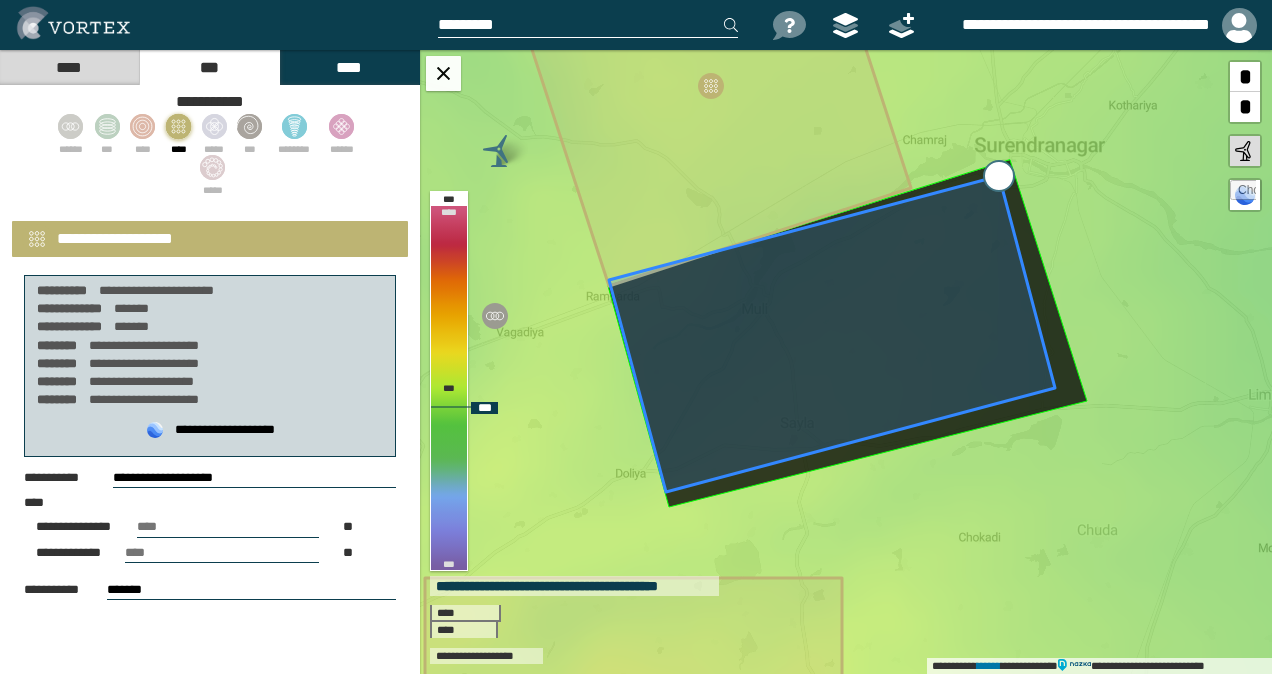 drag, startPoint x: 962, startPoint y: 200, endPoint x: 998, endPoint y: 182, distance: 40.24922 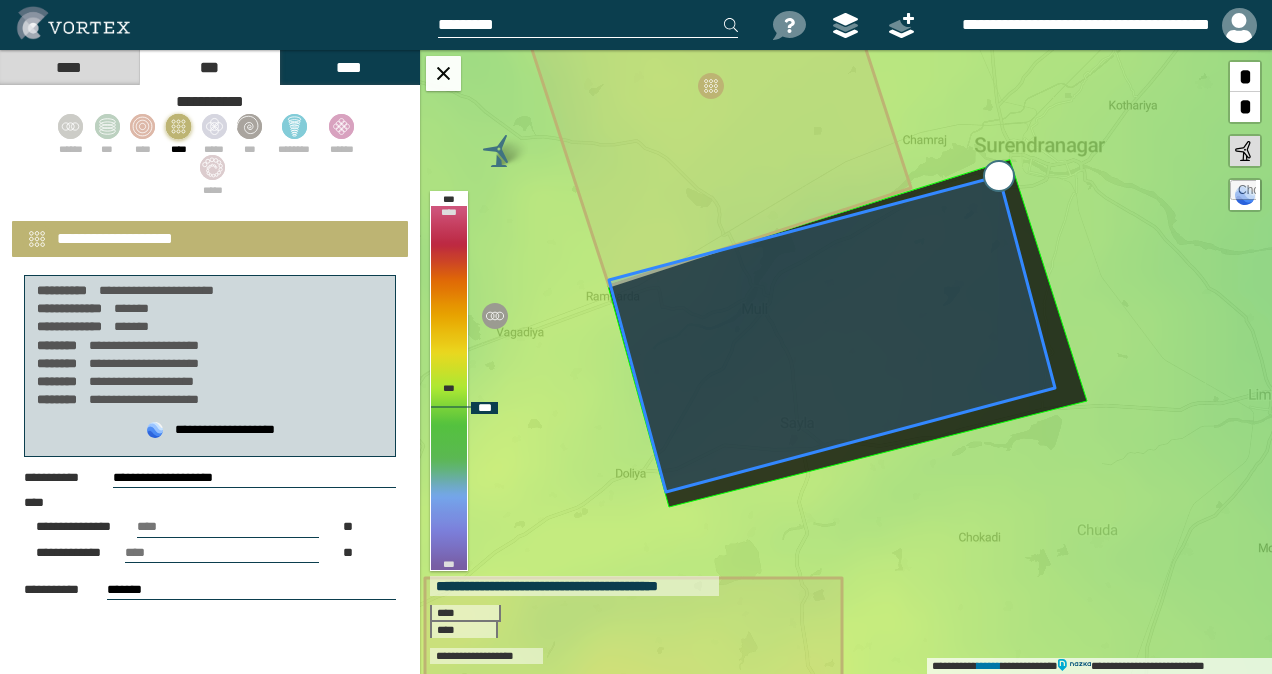 type on "**********" 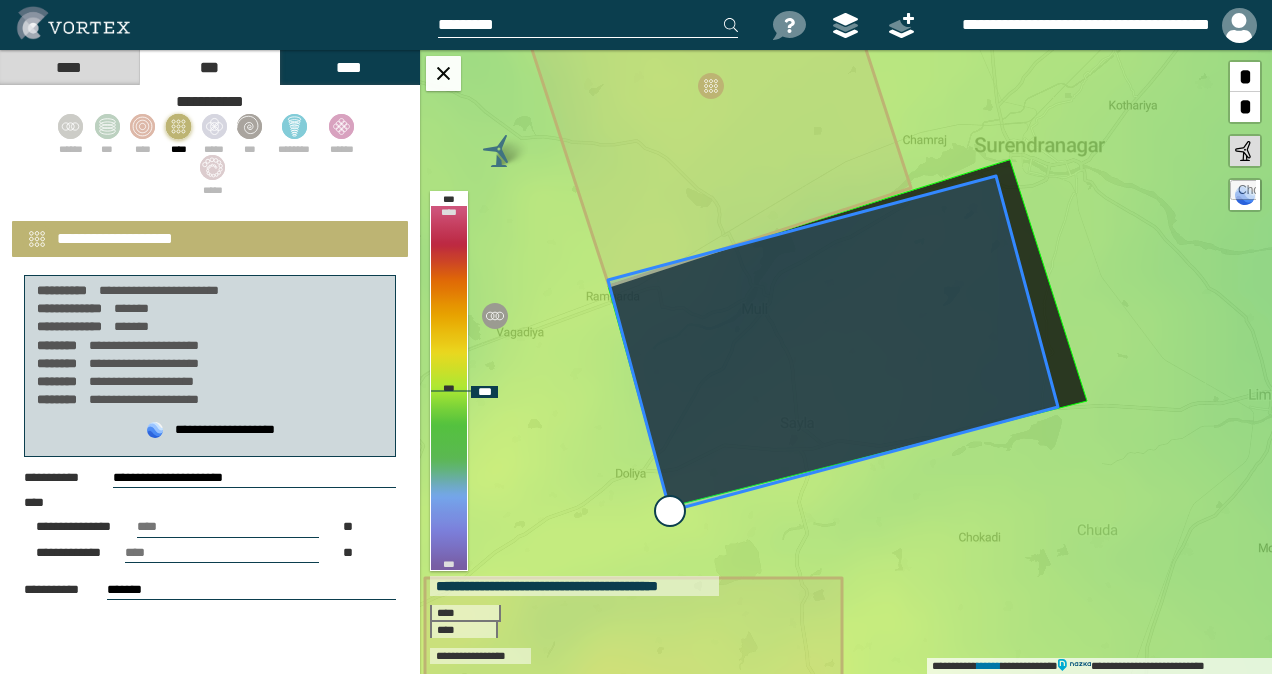 drag, startPoint x: 670, startPoint y: 490, endPoint x: 708, endPoint y: 502, distance: 39.849716 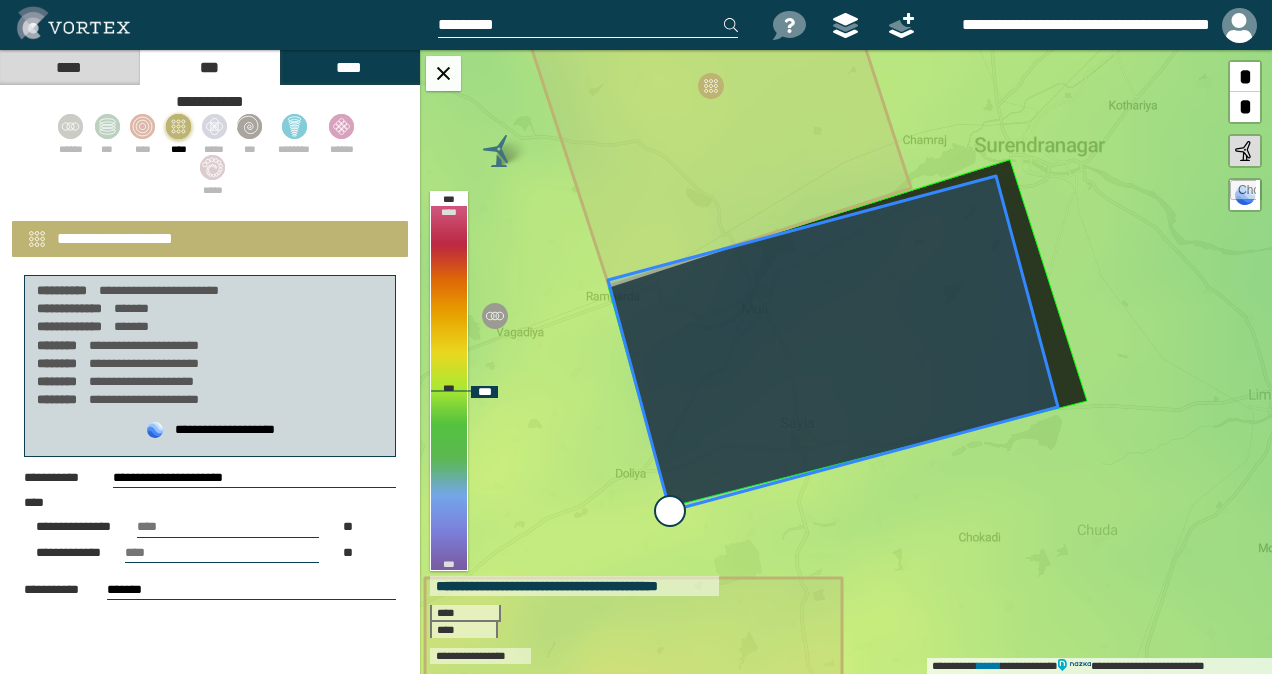 type on "**********" 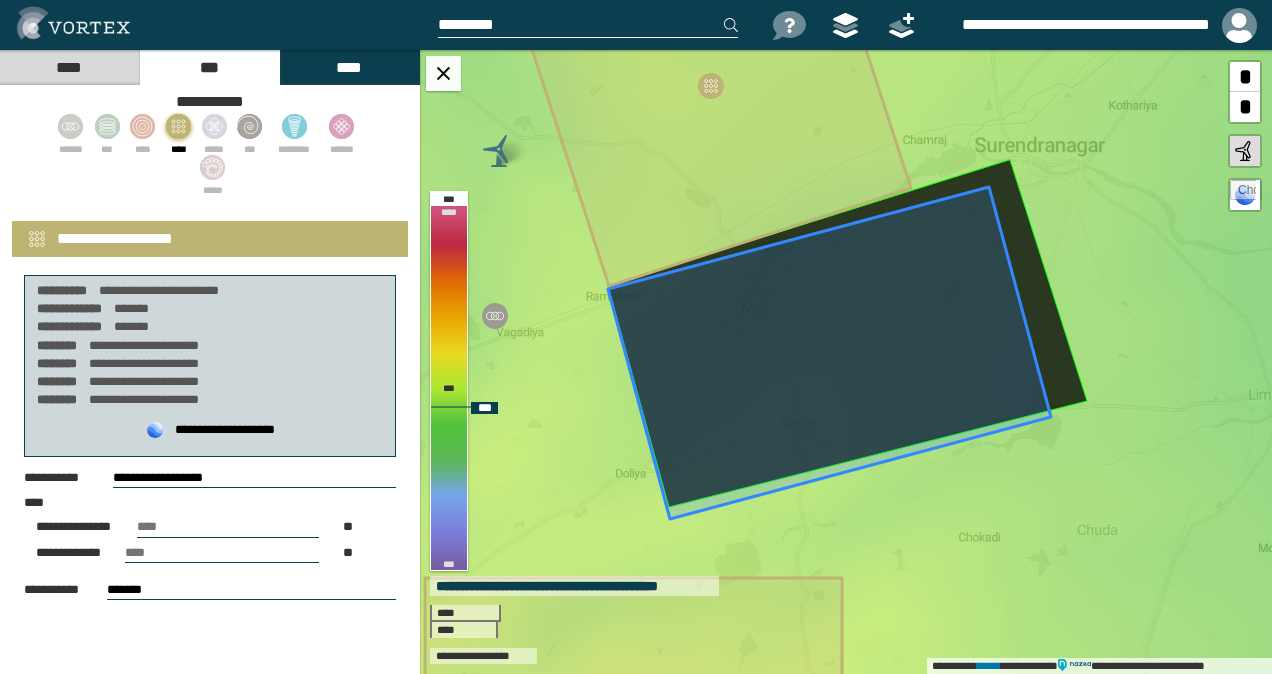 drag, startPoint x: 1001, startPoint y: 397, endPoint x: 994, endPoint y: 407, distance: 12.206555 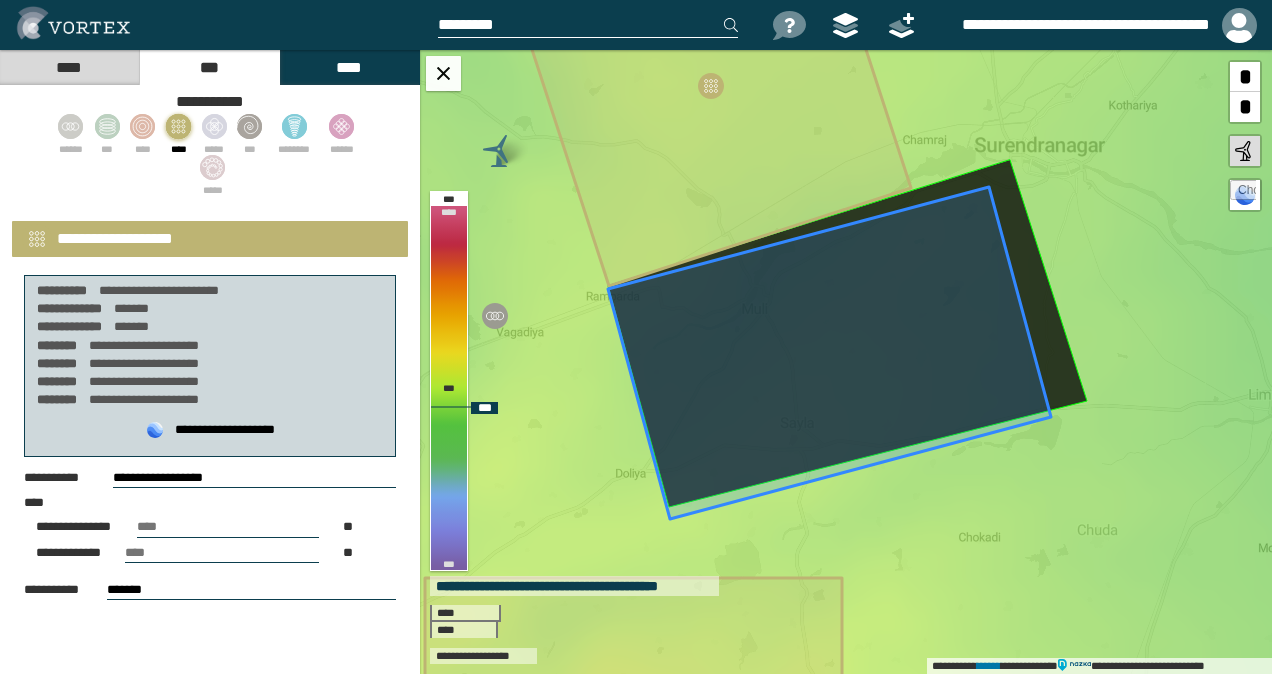 click 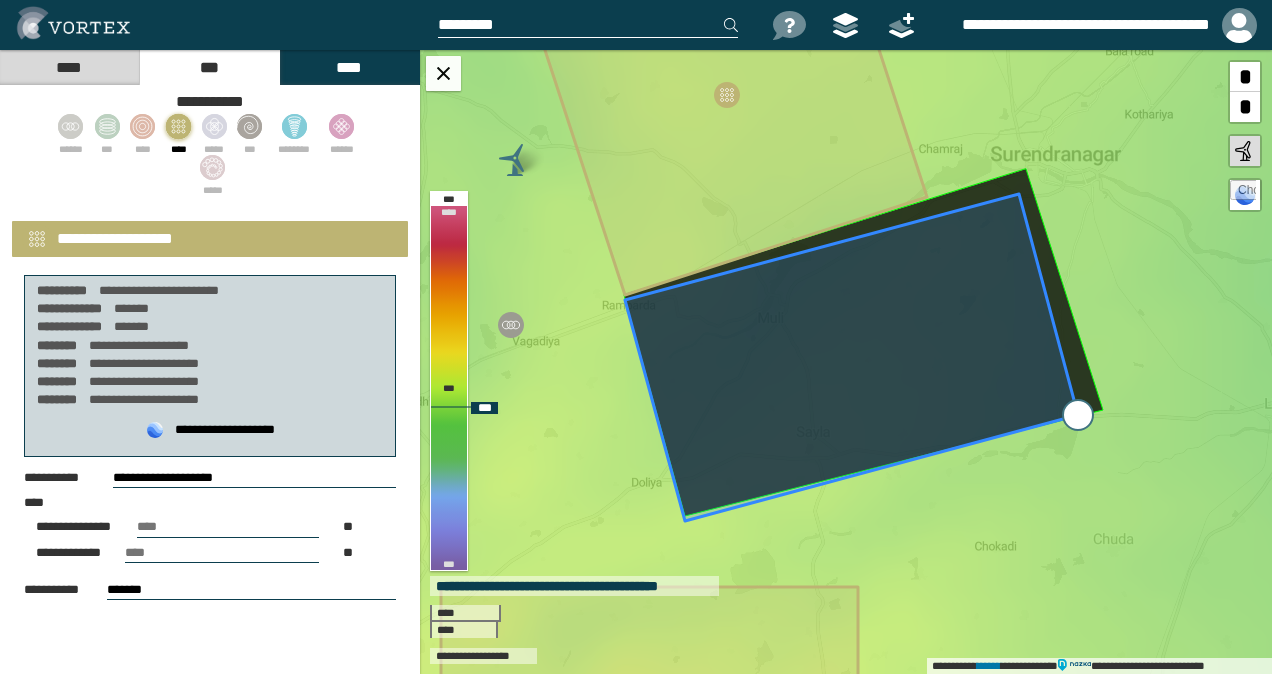 drag, startPoint x: 1065, startPoint y: 427, endPoint x: 1076, endPoint y: 416, distance: 15.556349 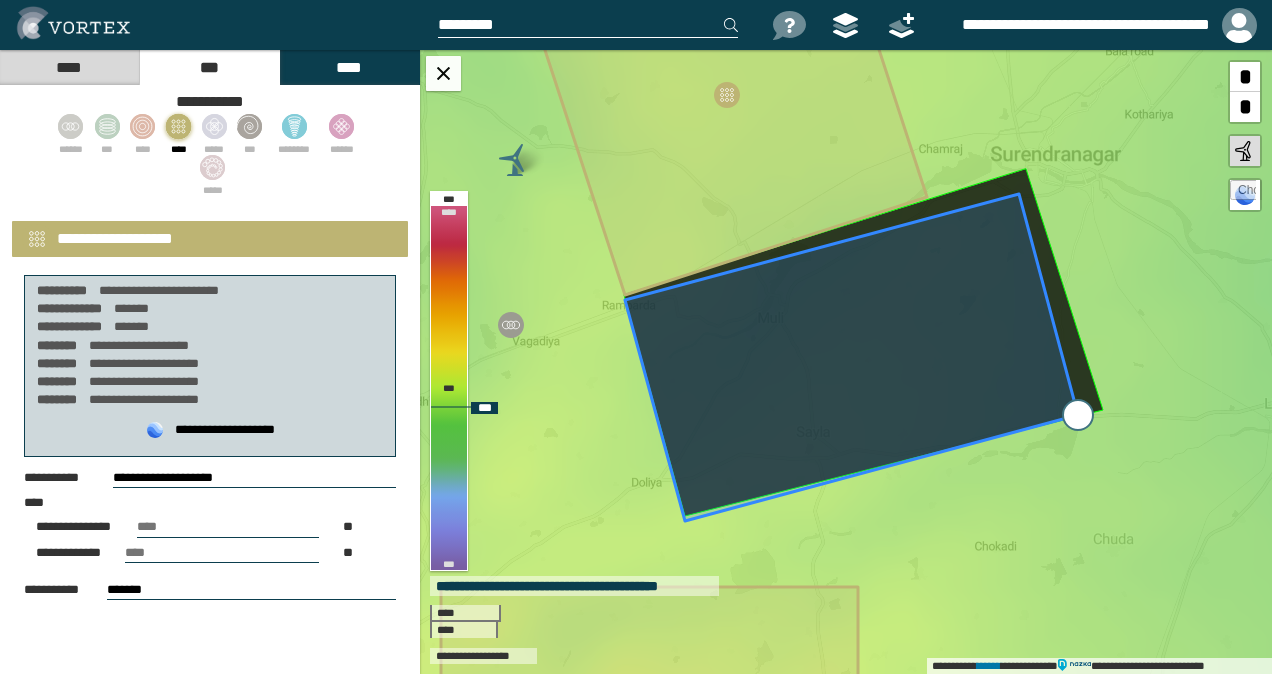 type on "**********" 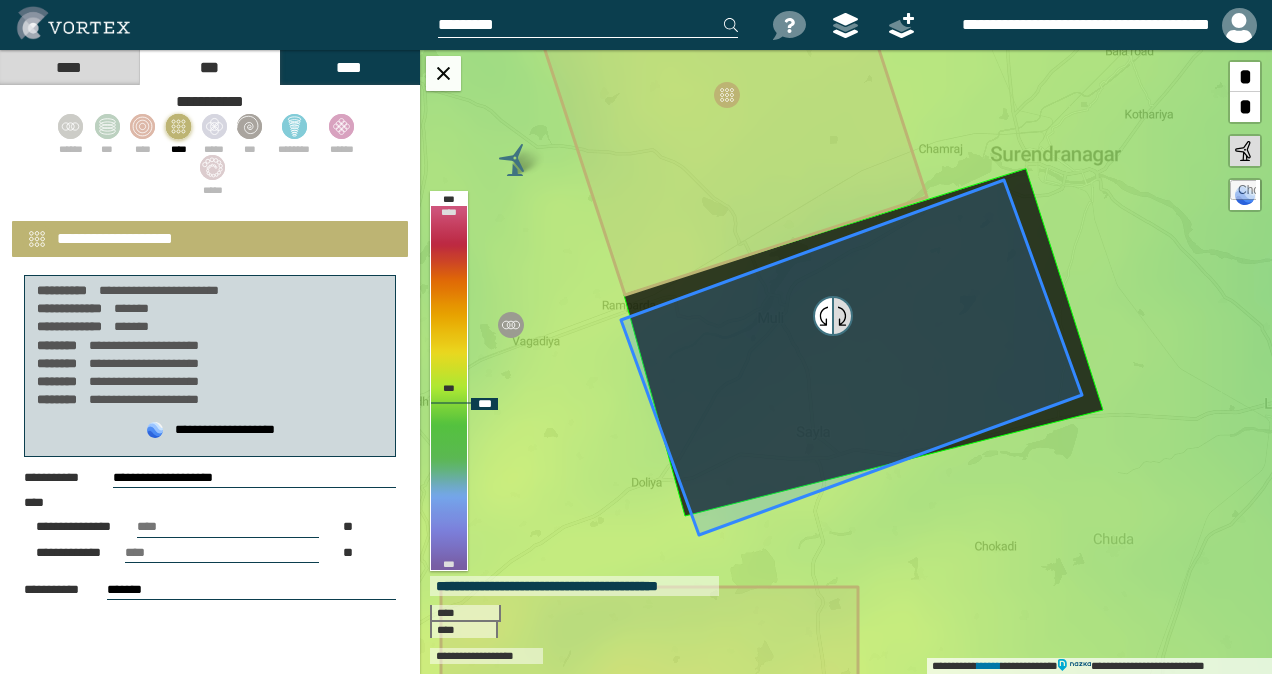 drag, startPoint x: 862, startPoint y: 358, endPoint x: 844, endPoint y: 316, distance: 45.694637 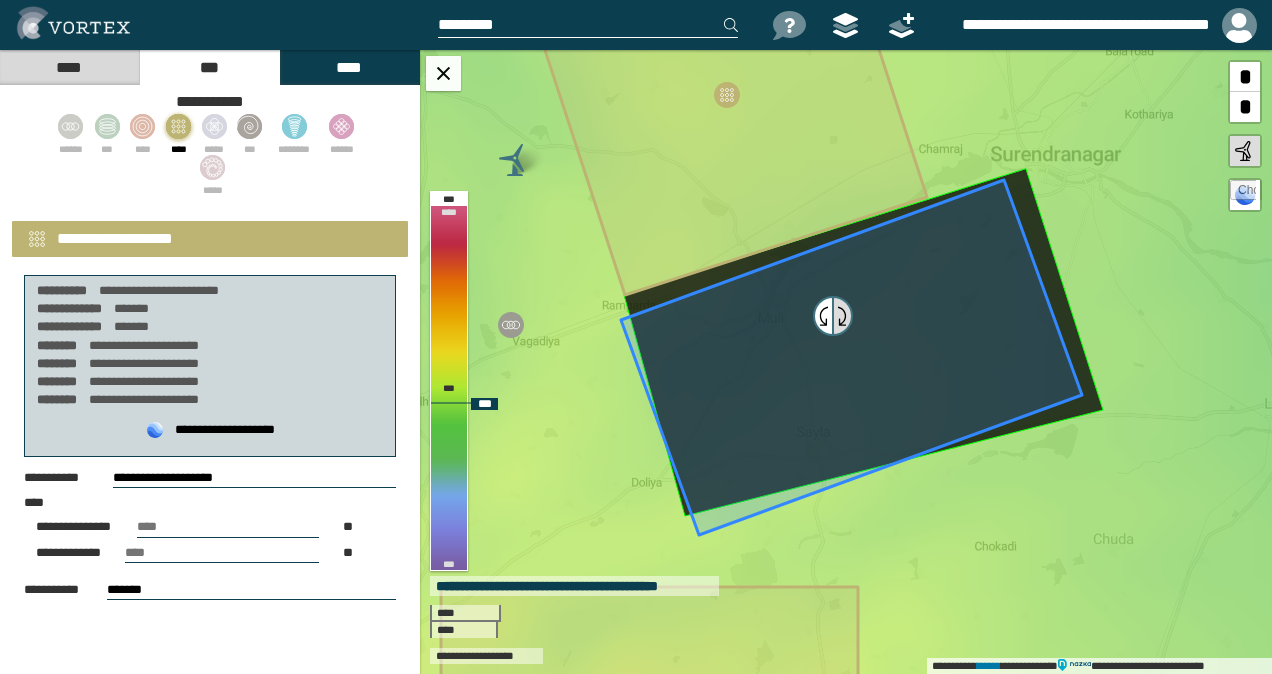 type on "**********" 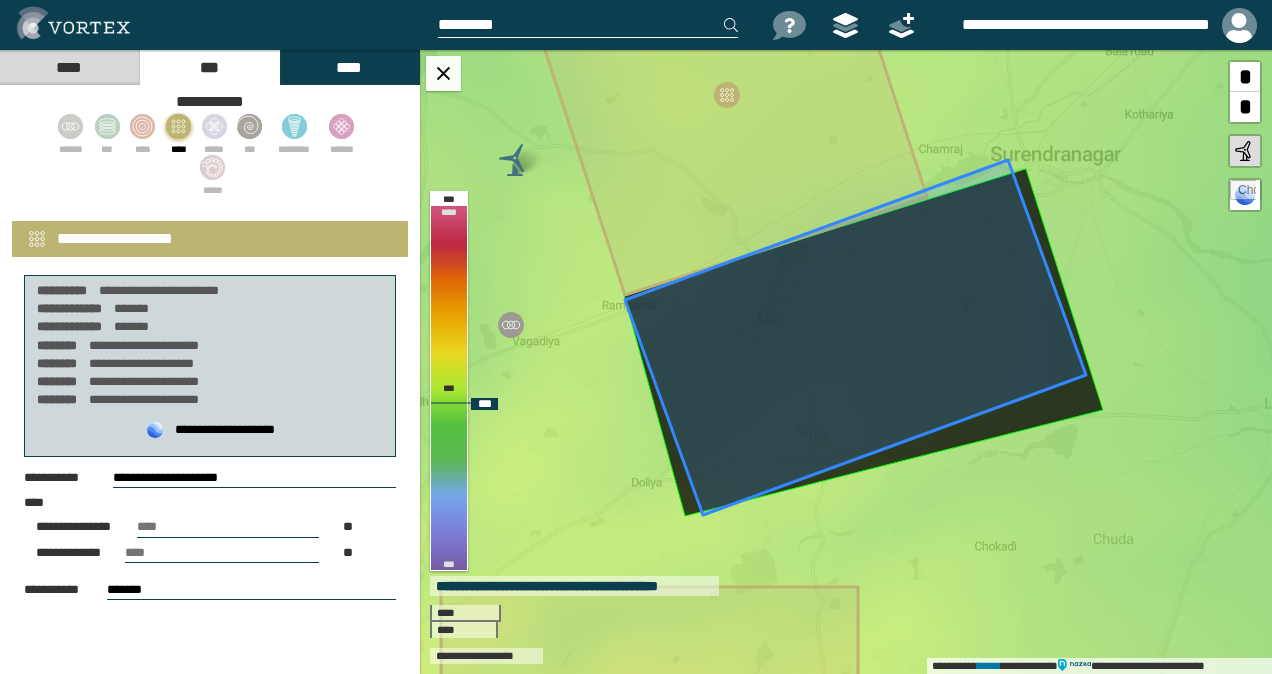 drag, startPoint x: 787, startPoint y: 378, endPoint x: 791, endPoint y: 358, distance: 20.396078 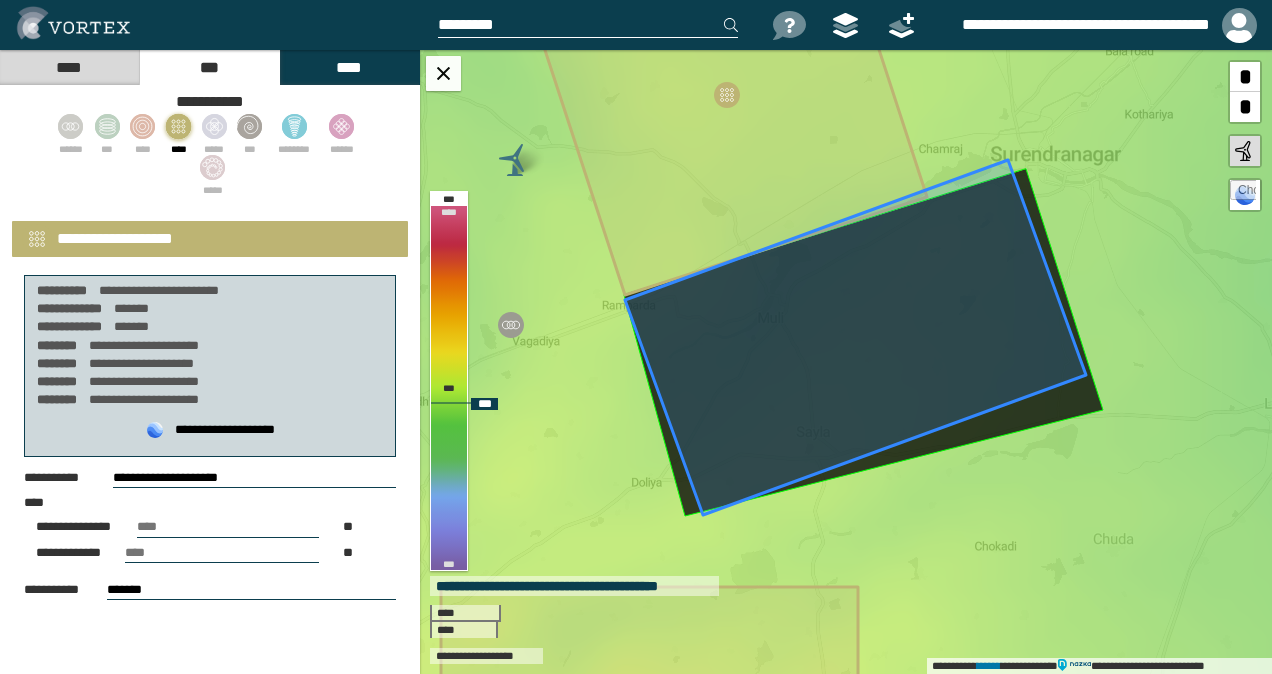 click 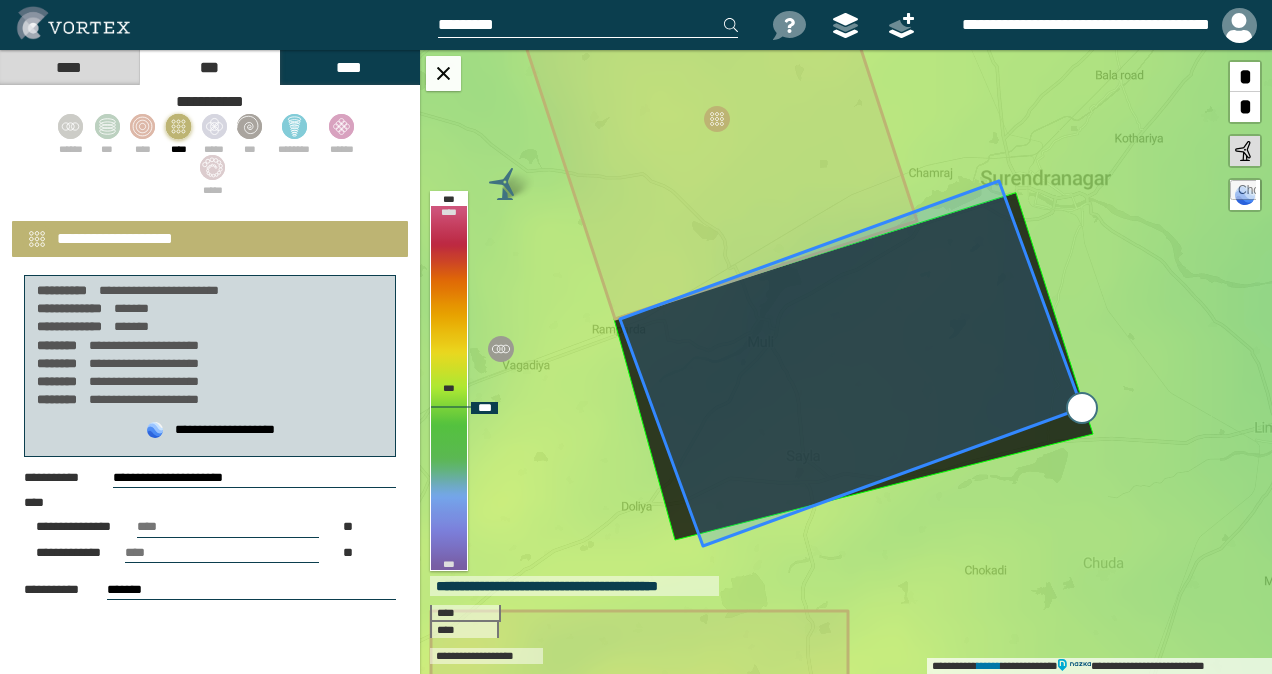 drag, startPoint x: 1068, startPoint y: 400, endPoint x: 1074, endPoint y: 409, distance: 10.816654 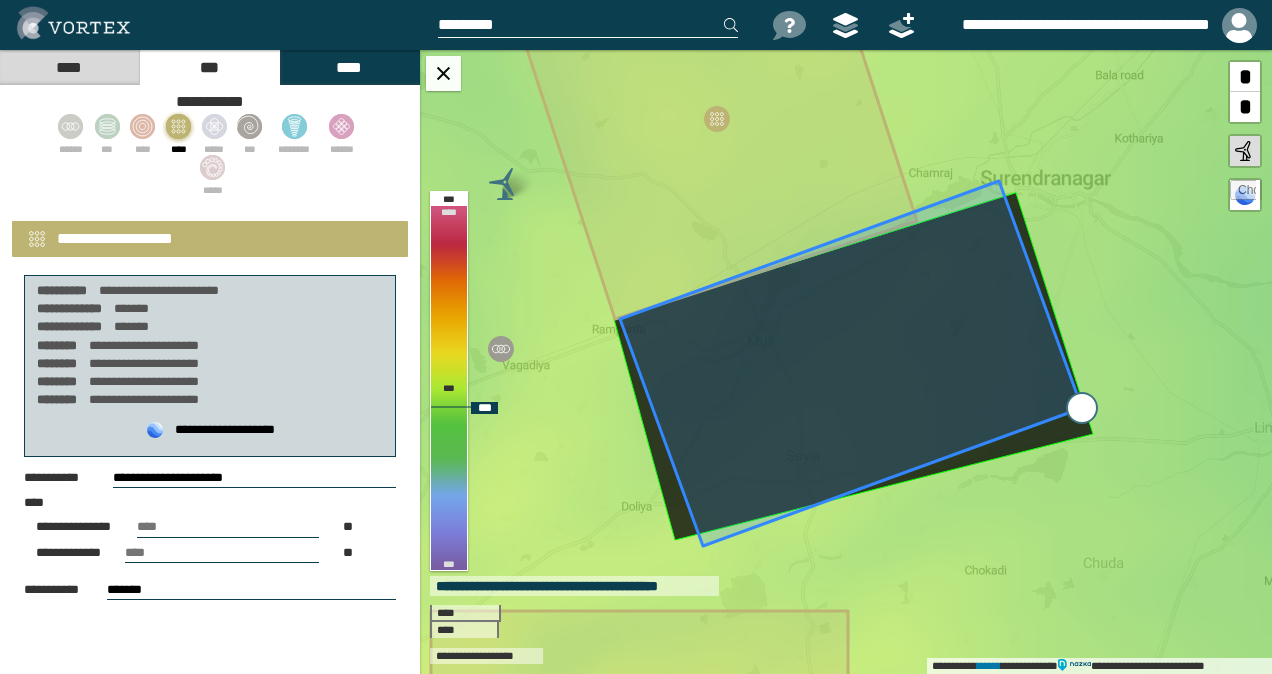 type on "**********" 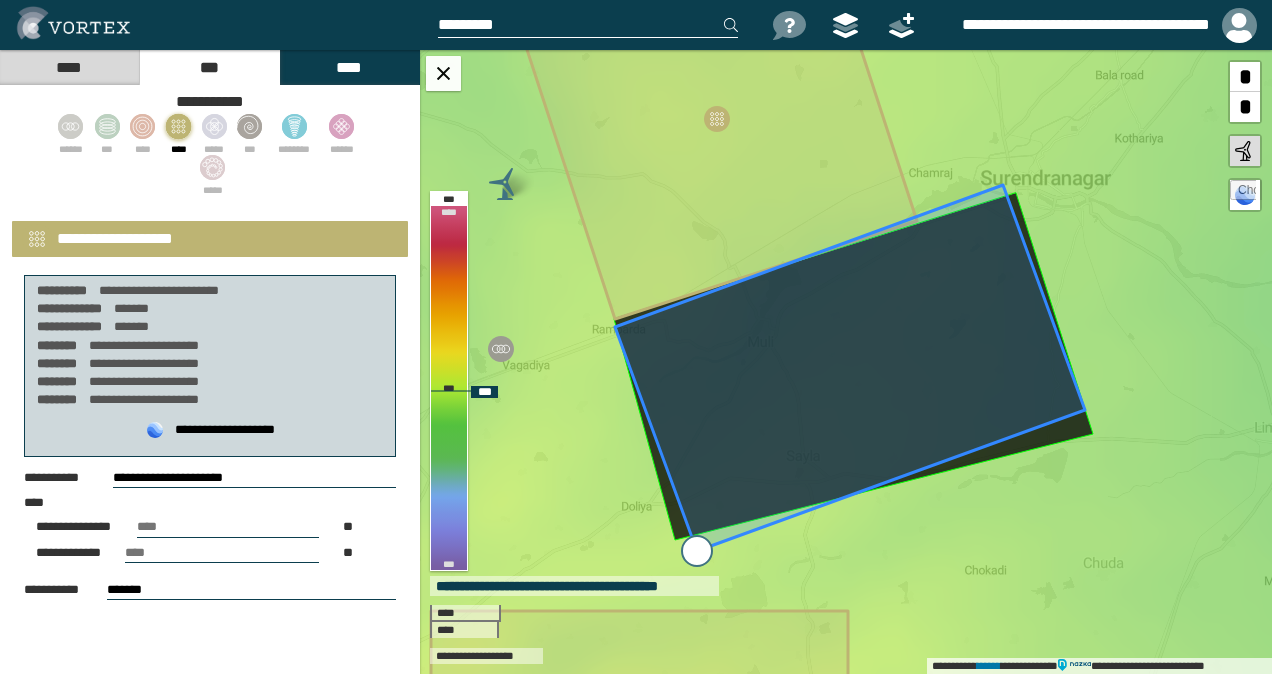 type on "**********" 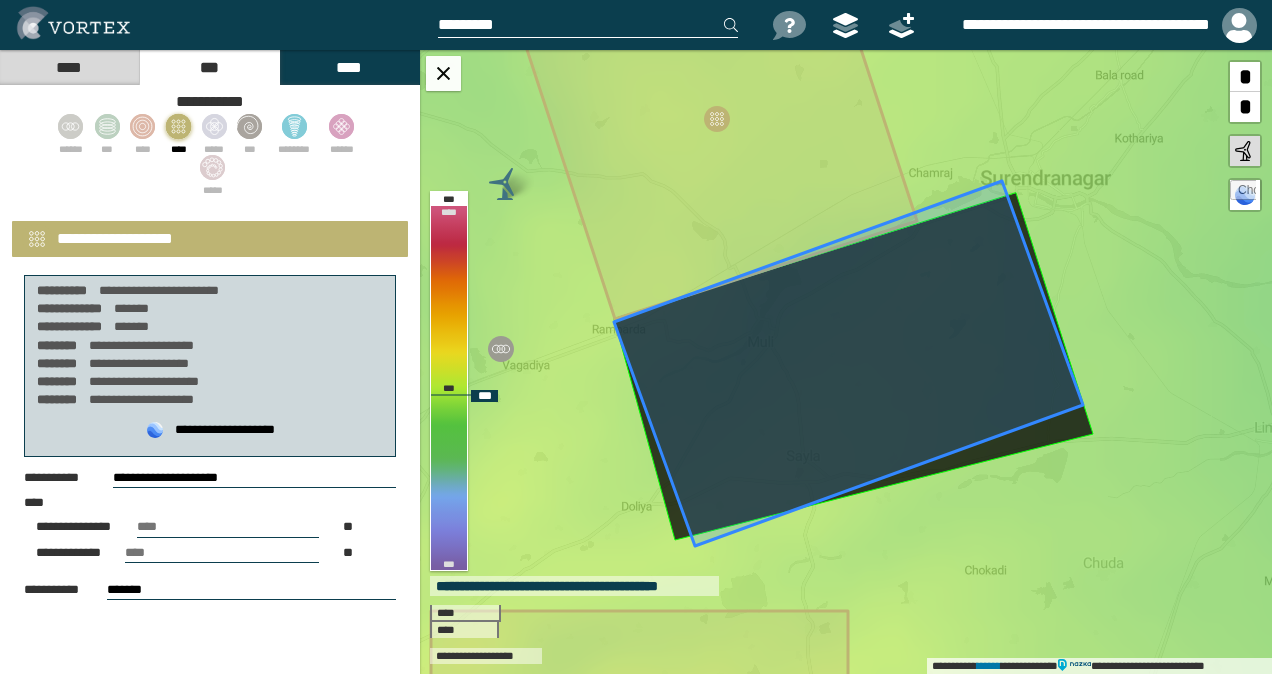 click 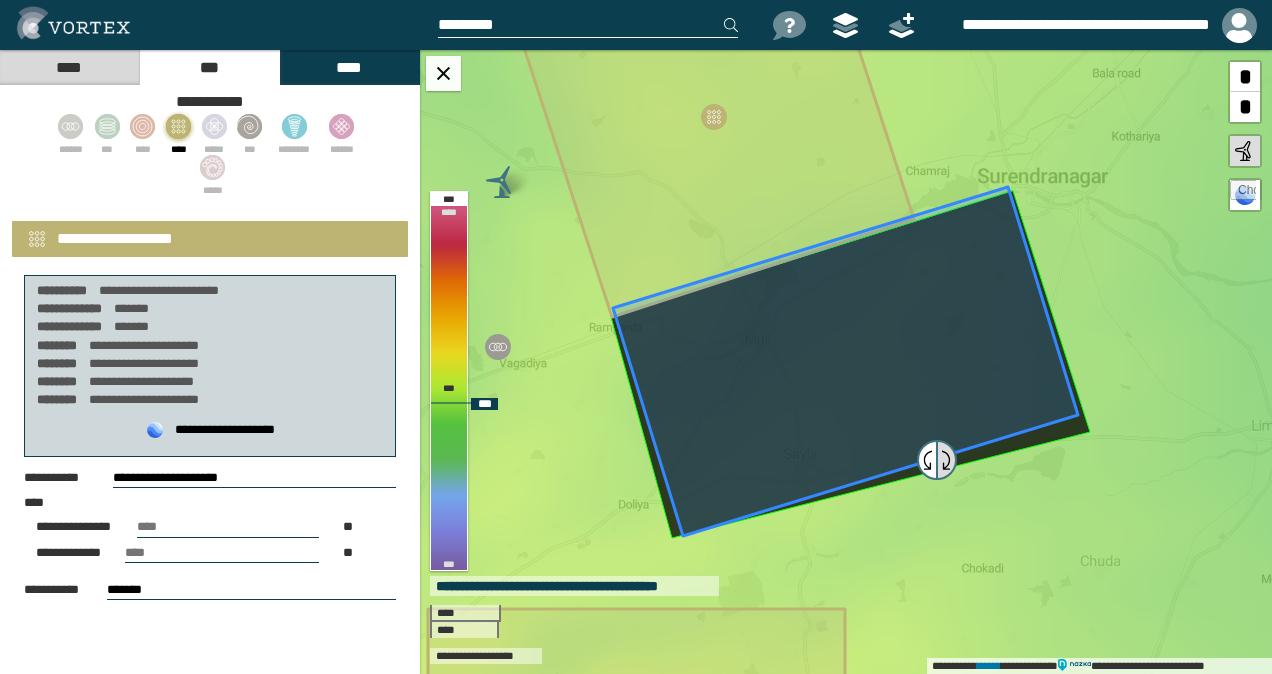 drag, startPoint x: 854, startPoint y: 356, endPoint x: 946, endPoint y: 454, distance: 134.41727 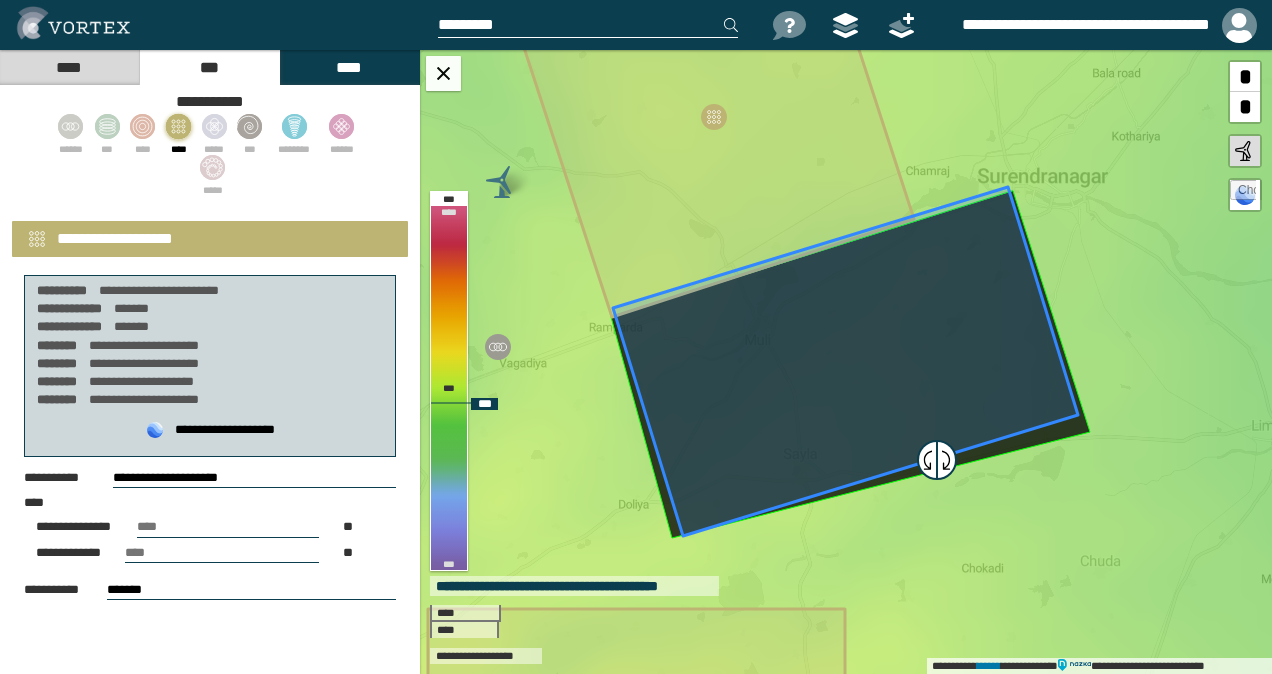 type on "**********" 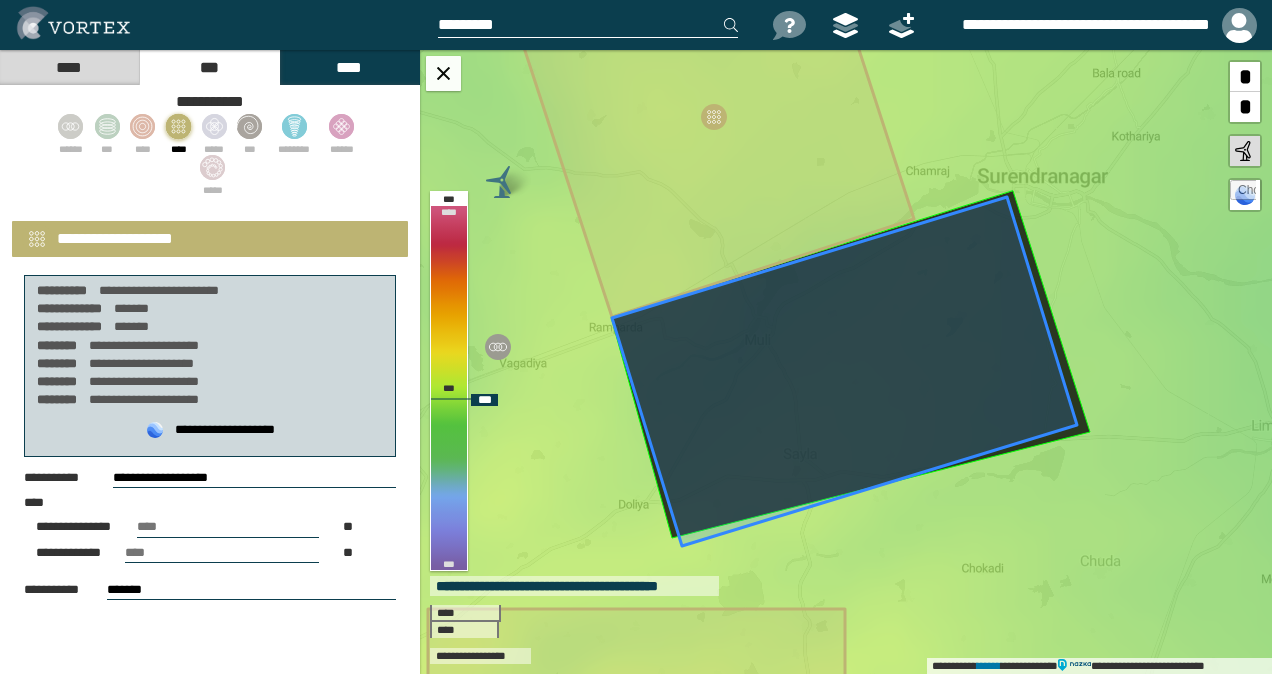 drag, startPoint x: 831, startPoint y: 422, endPoint x: 832, endPoint y: 445, distance: 23.021729 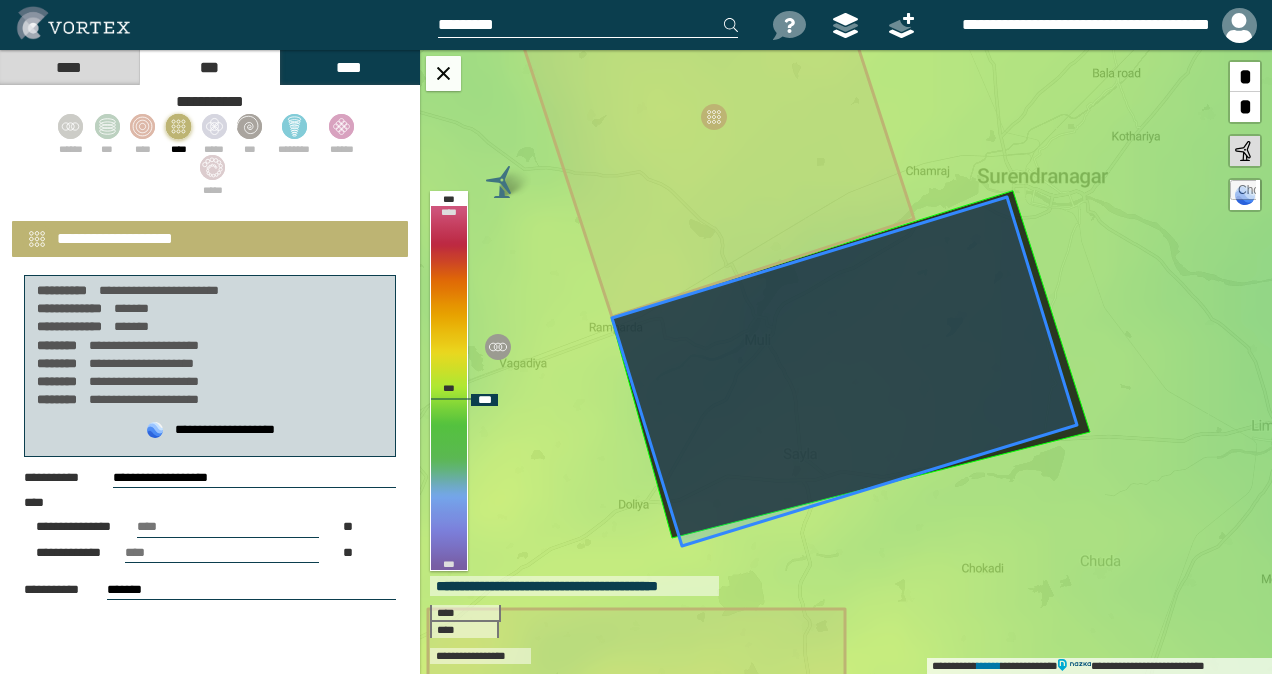 click 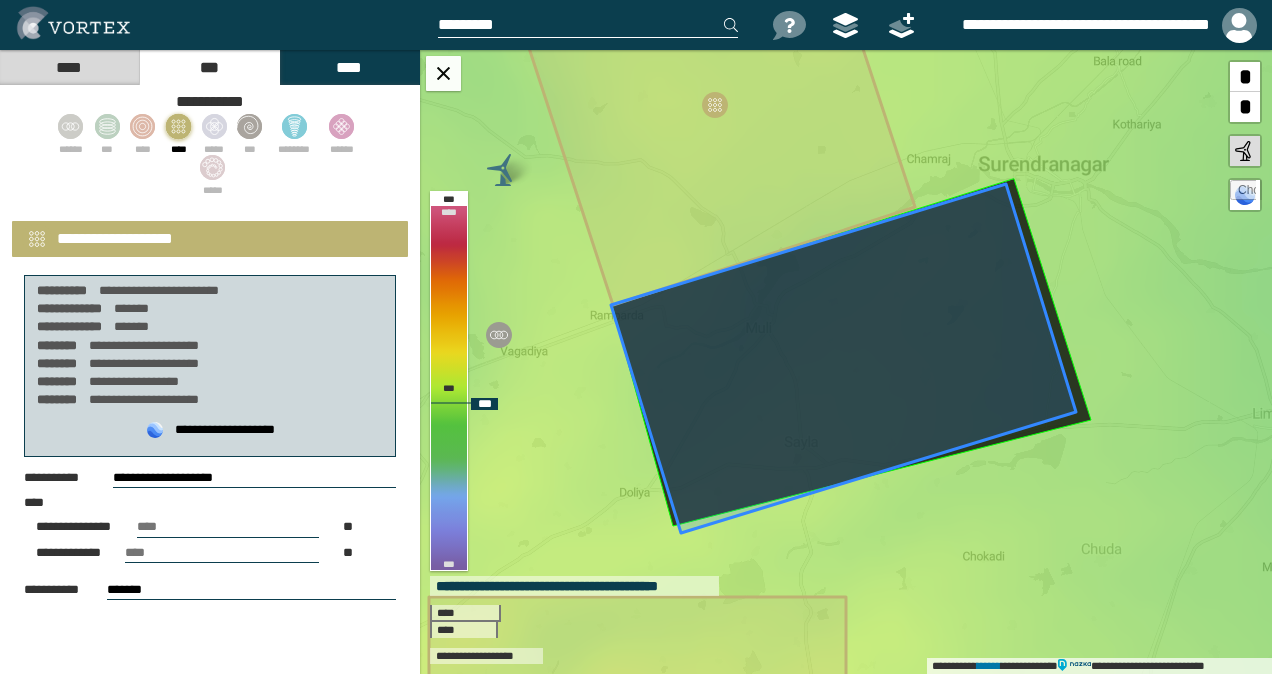 click 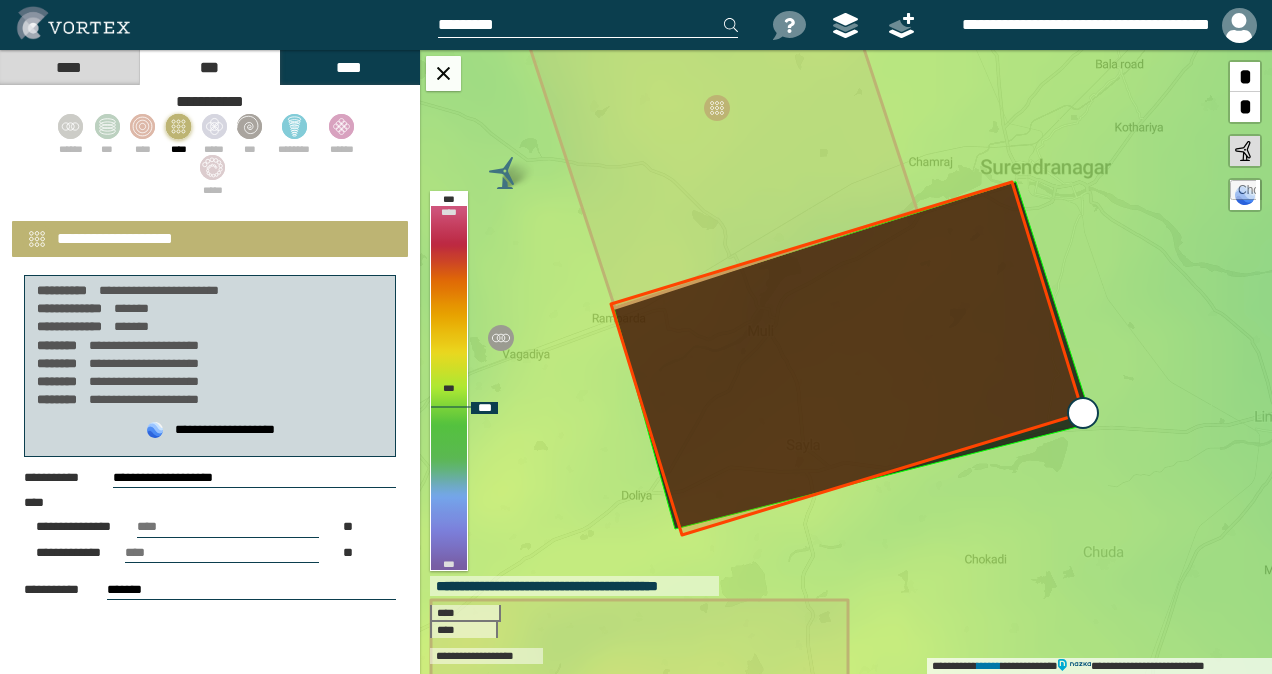 type on "**********" 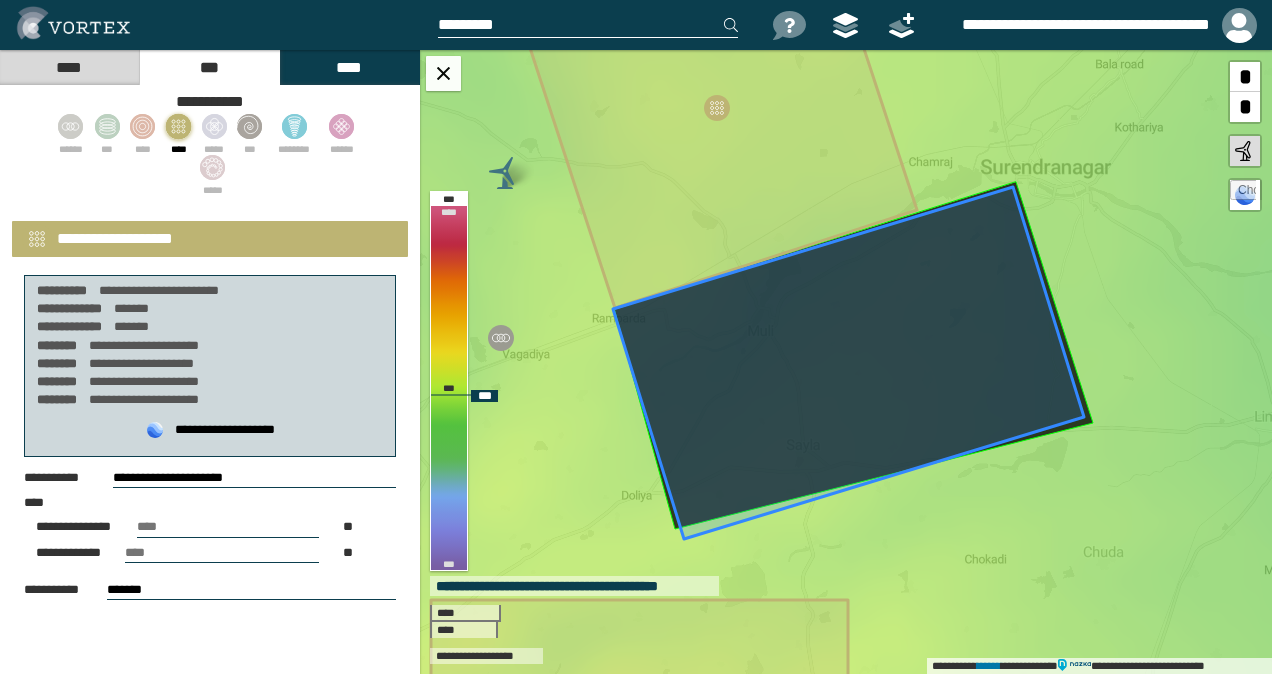 click 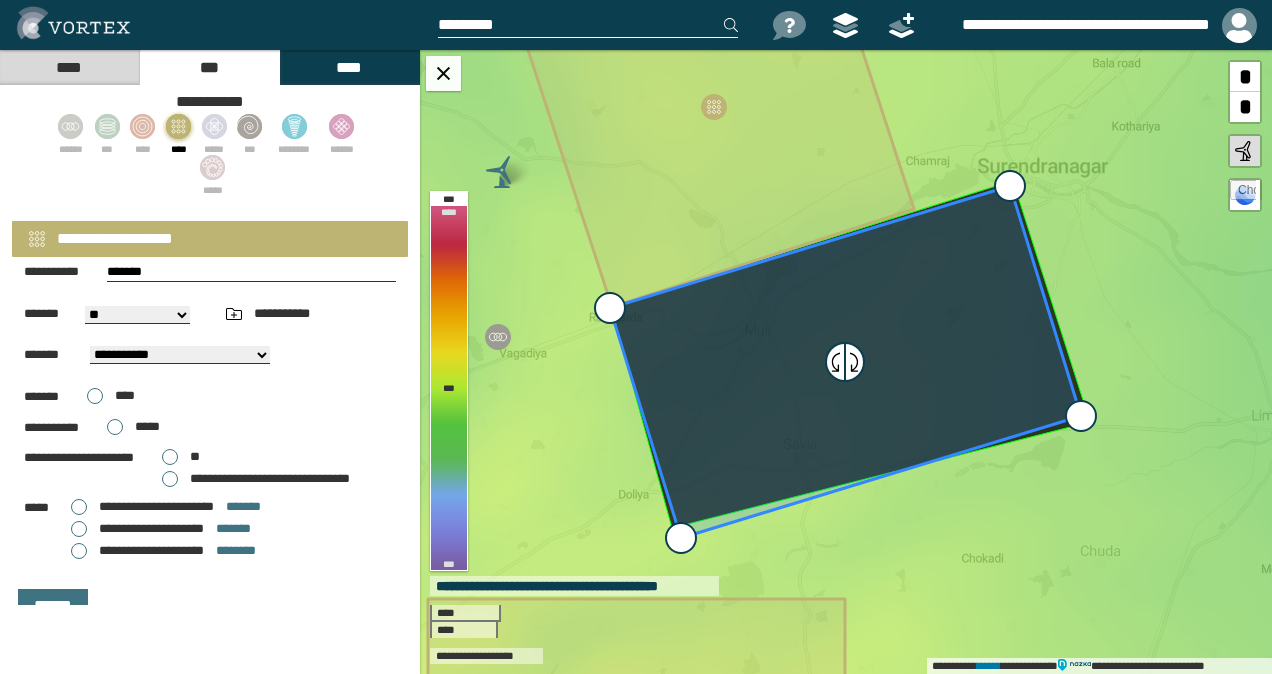 scroll, scrollTop: 341, scrollLeft: 0, axis: vertical 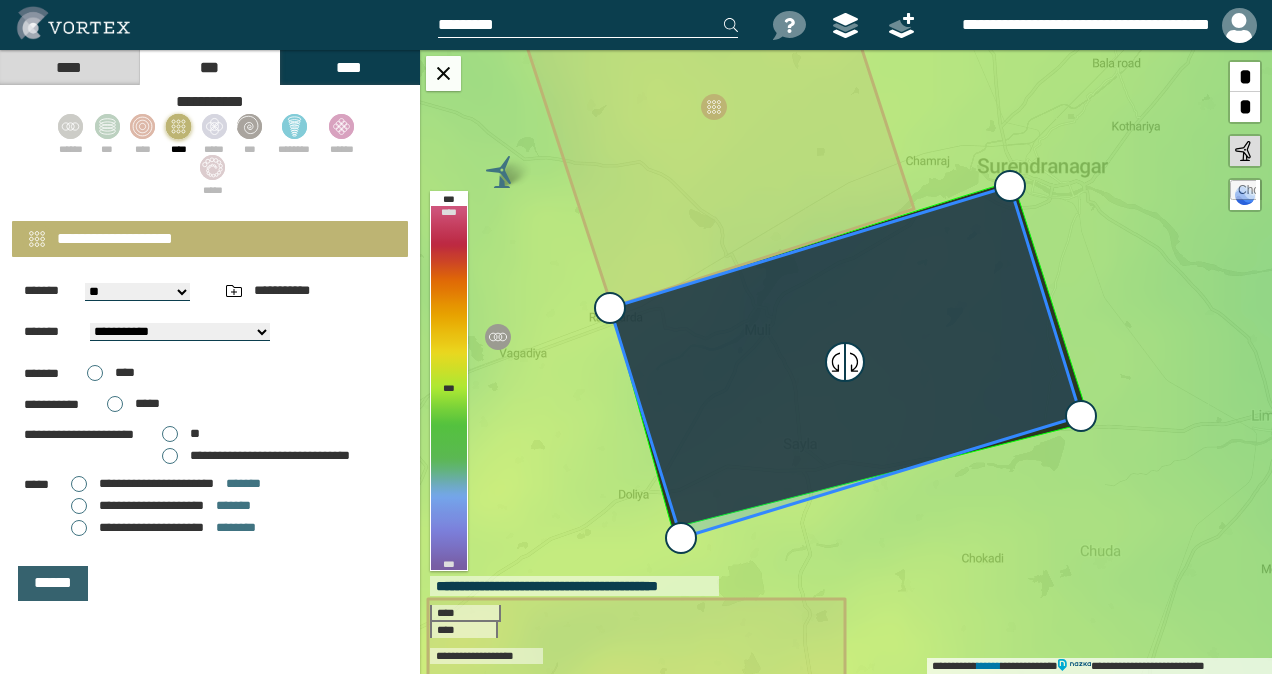 click on "******" at bounding box center [53, 583] 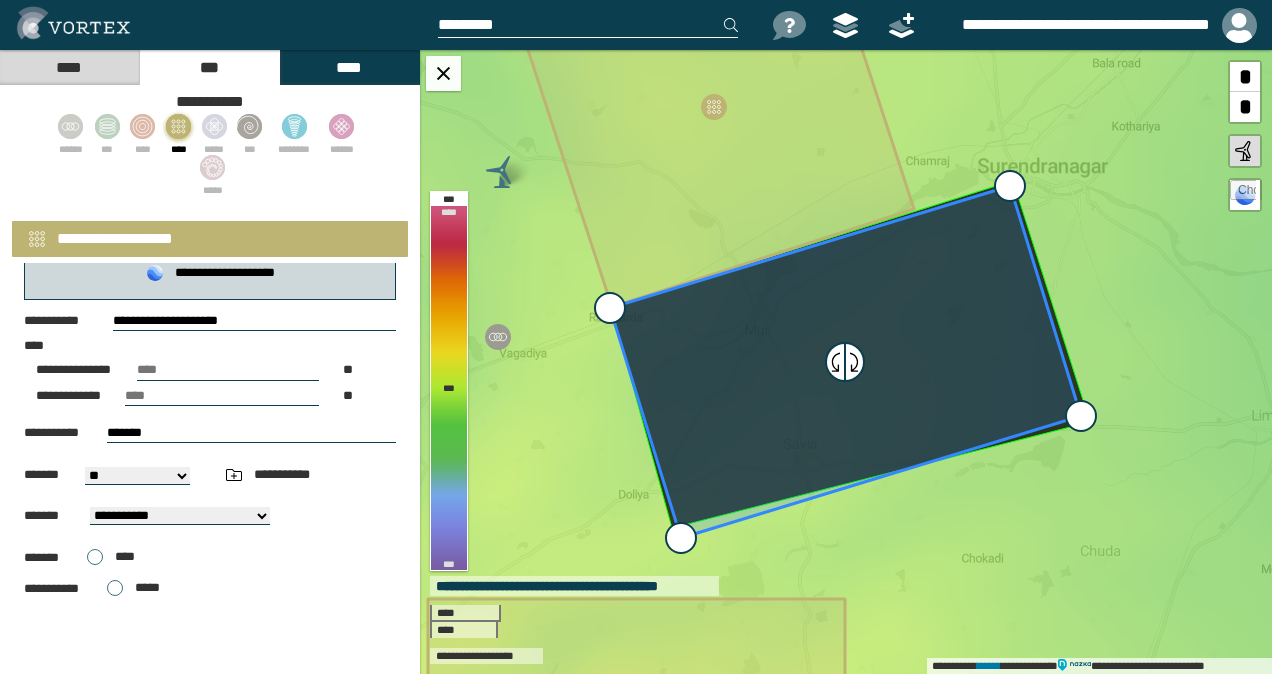 scroll, scrollTop: 359, scrollLeft: 0, axis: vertical 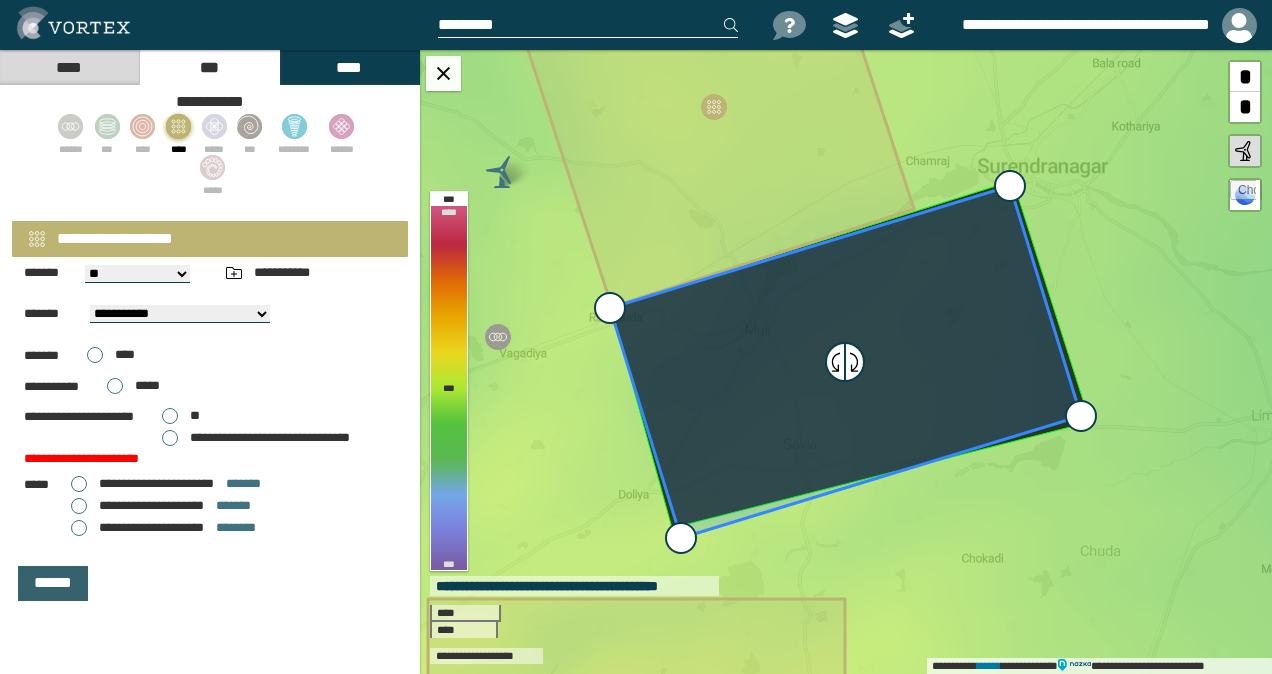click on "******" at bounding box center [53, 583] 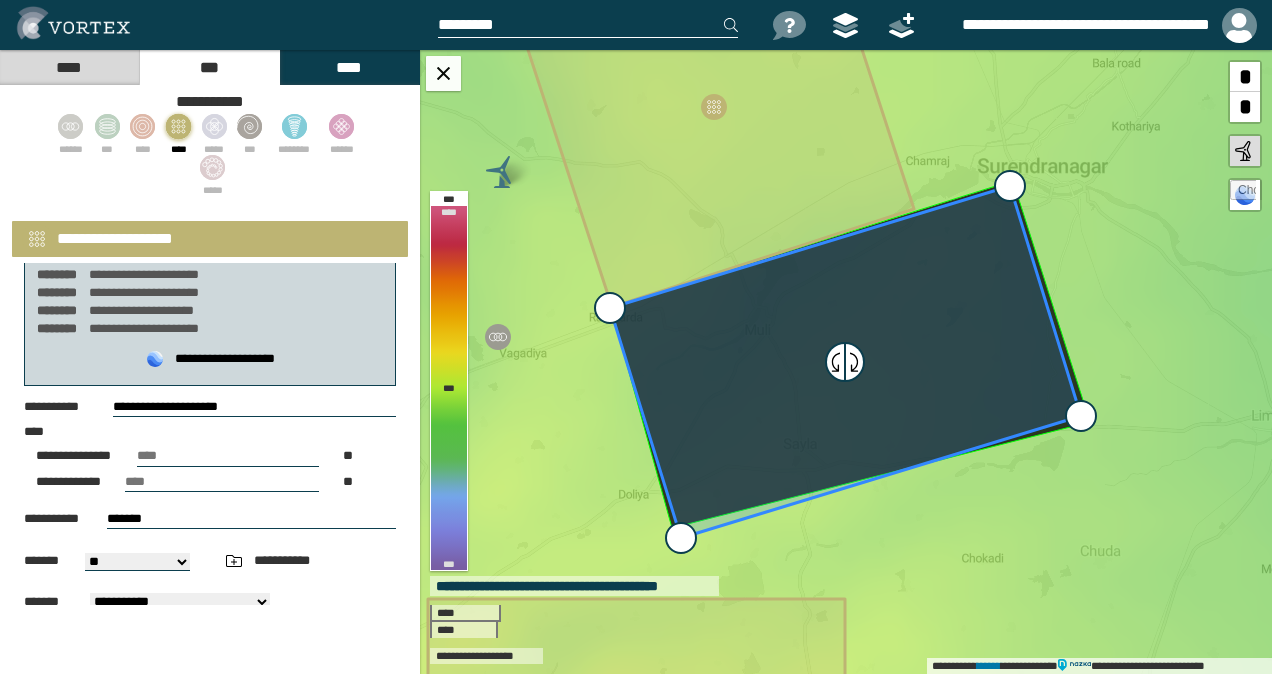 scroll, scrollTop: 59, scrollLeft: 0, axis: vertical 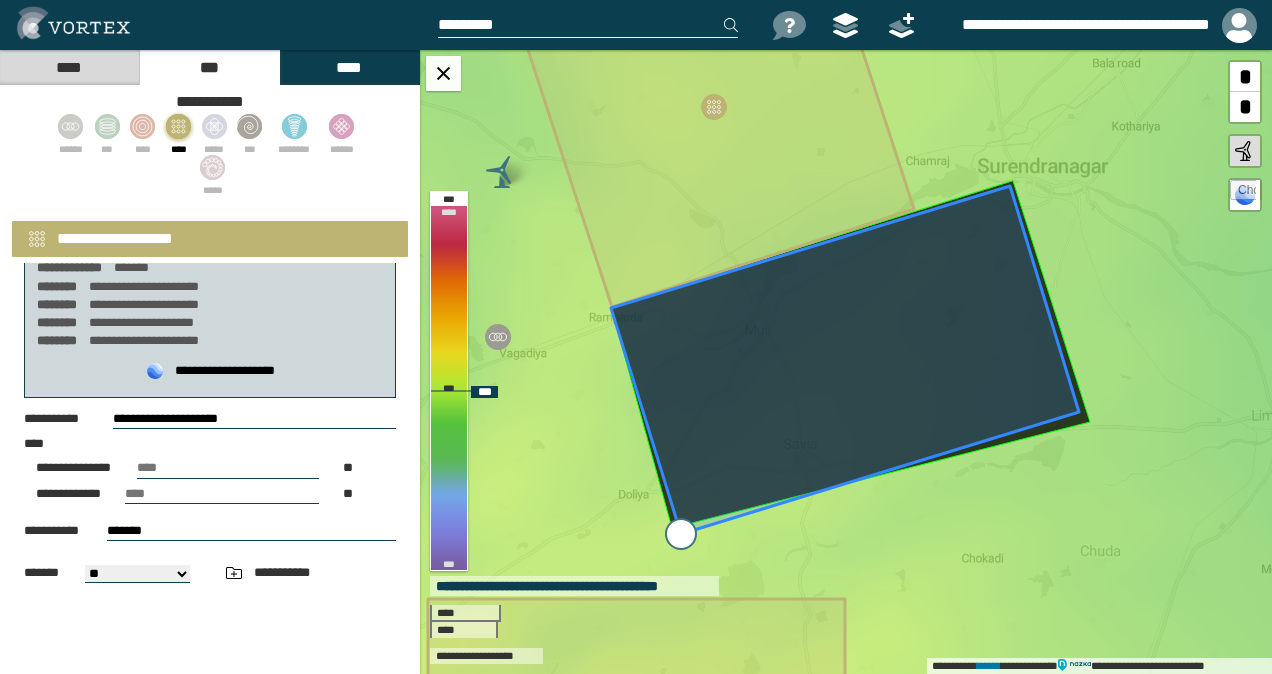 type on "**********" 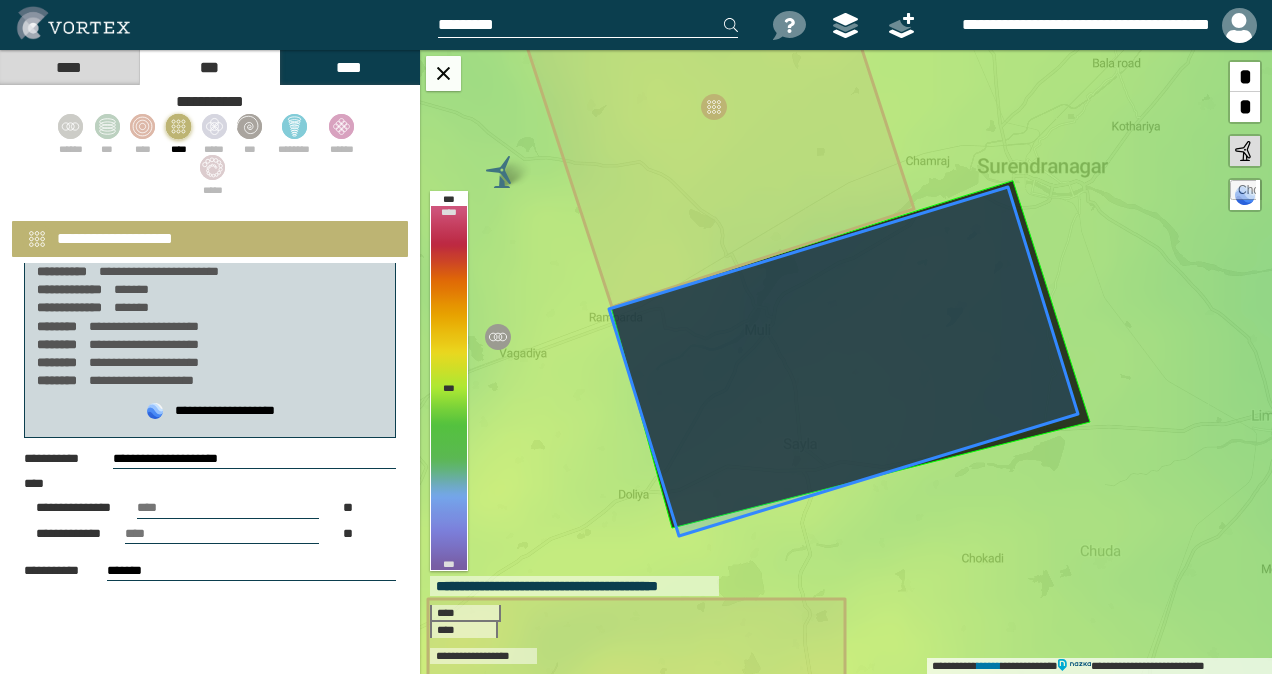 scroll, scrollTop: 0, scrollLeft: 0, axis: both 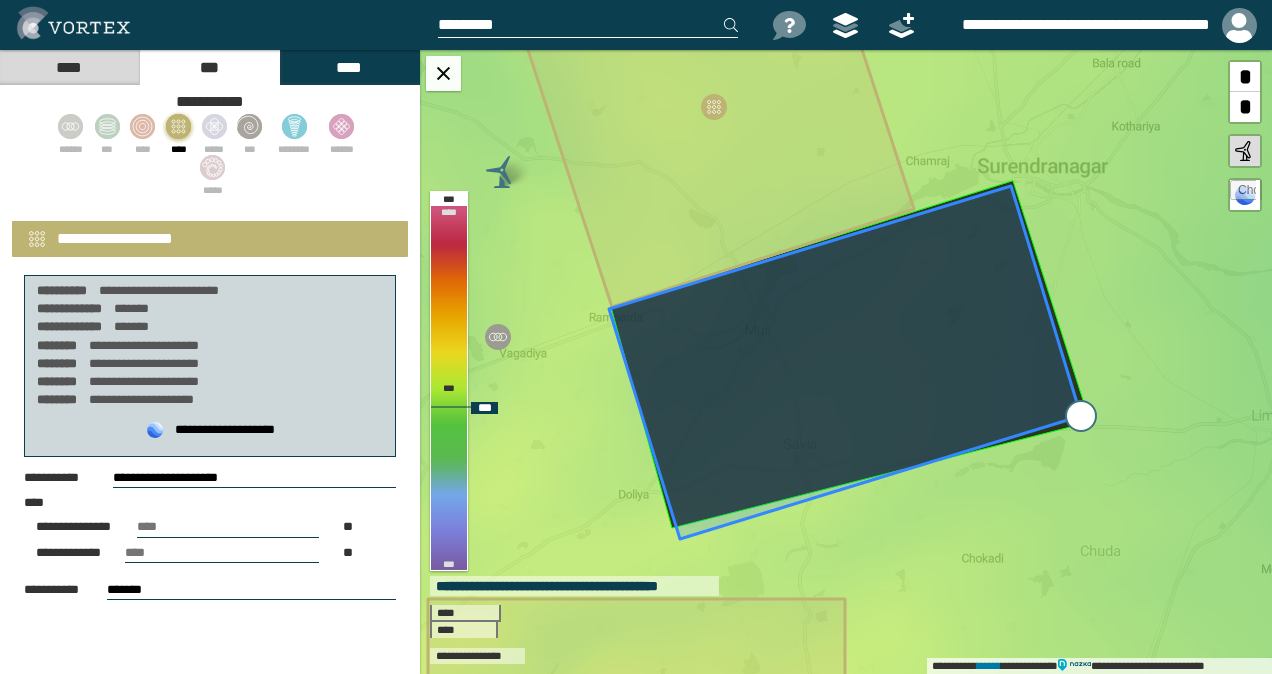 type on "**********" 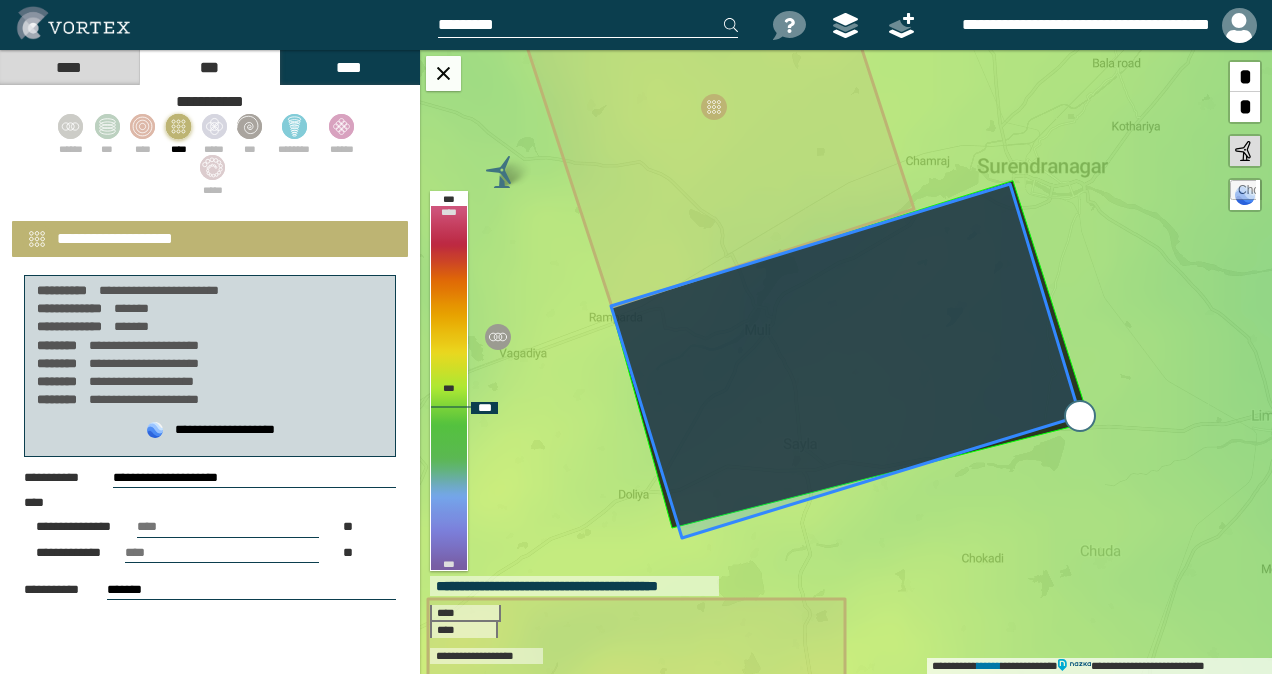 type on "**********" 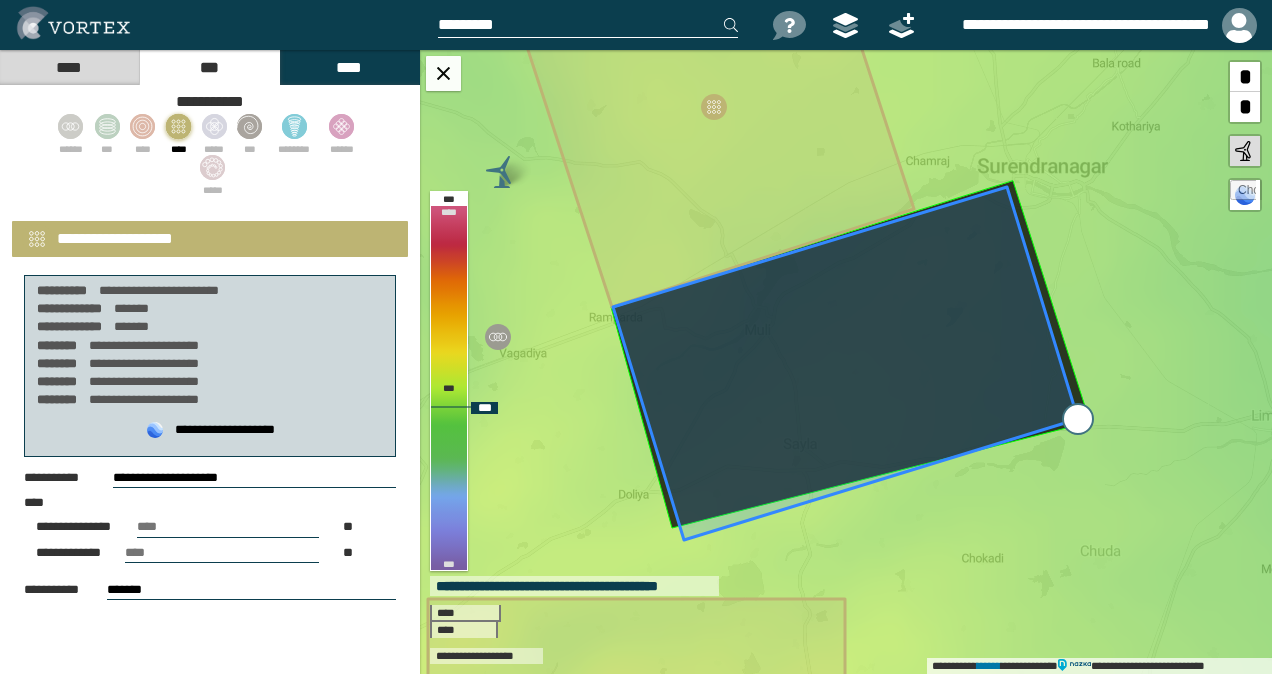 type on "**********" 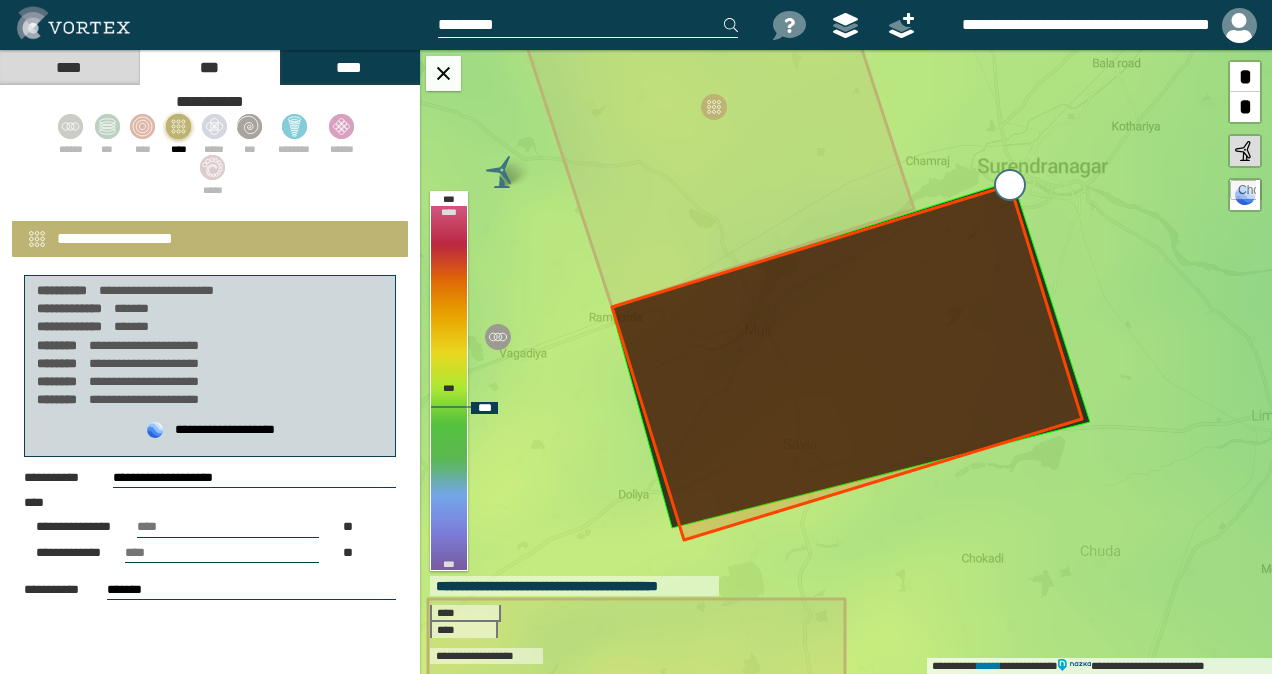 type on "**********" 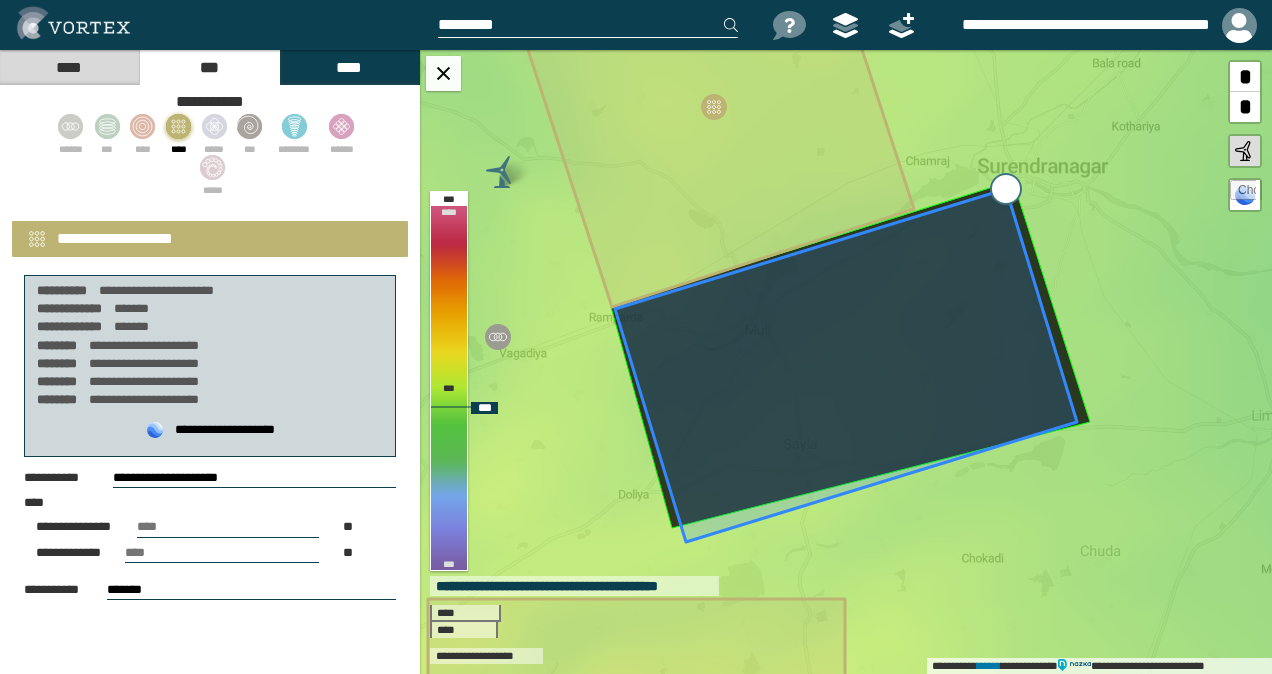 type on "**********" 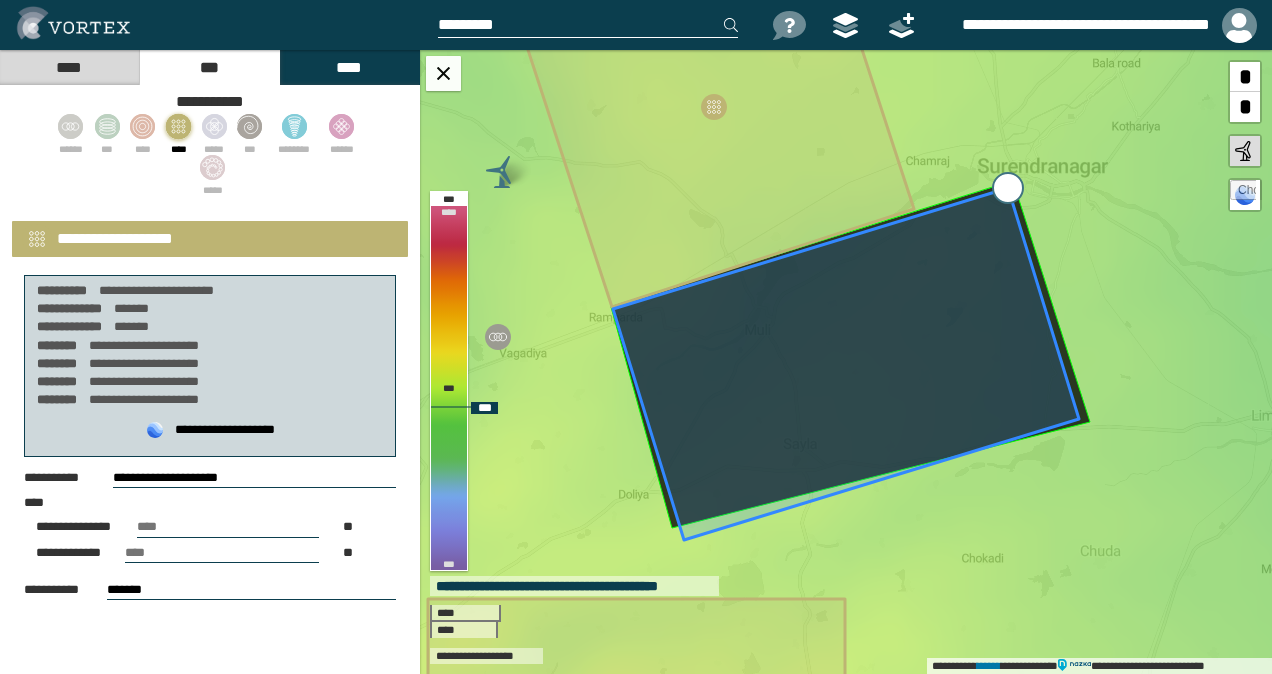 type on "**********" 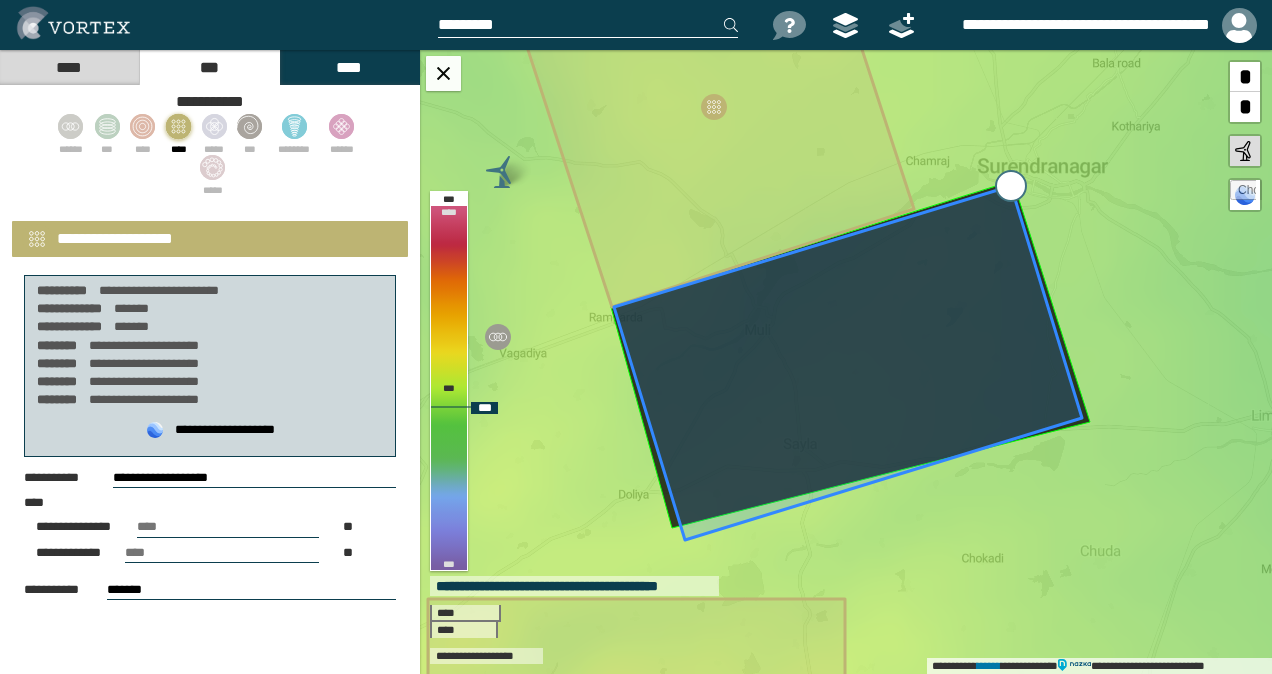 type on "**********" 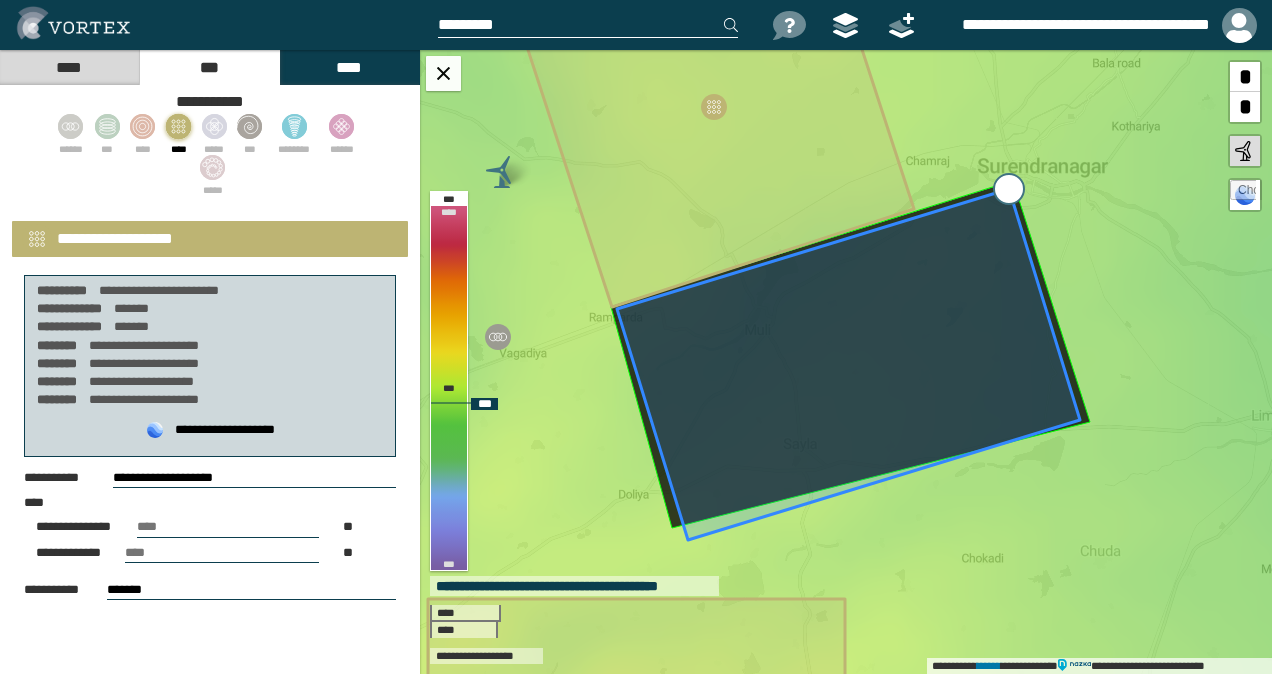 type on "**********" 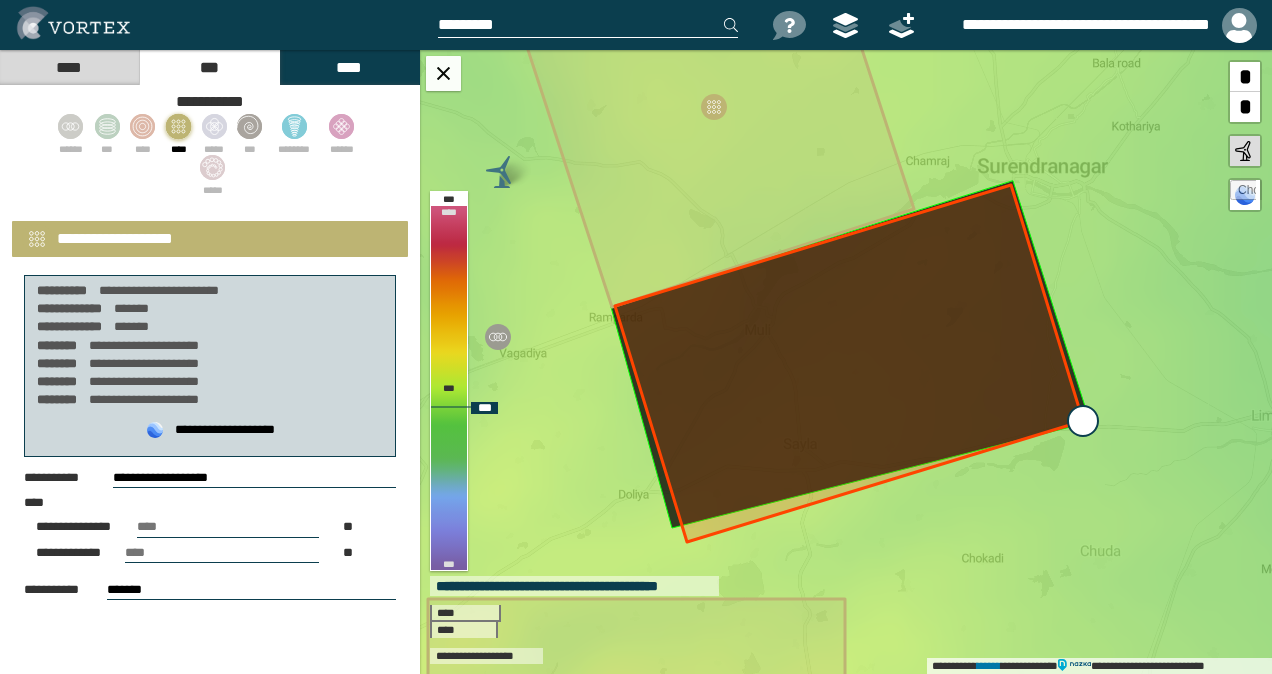 type on "**********" 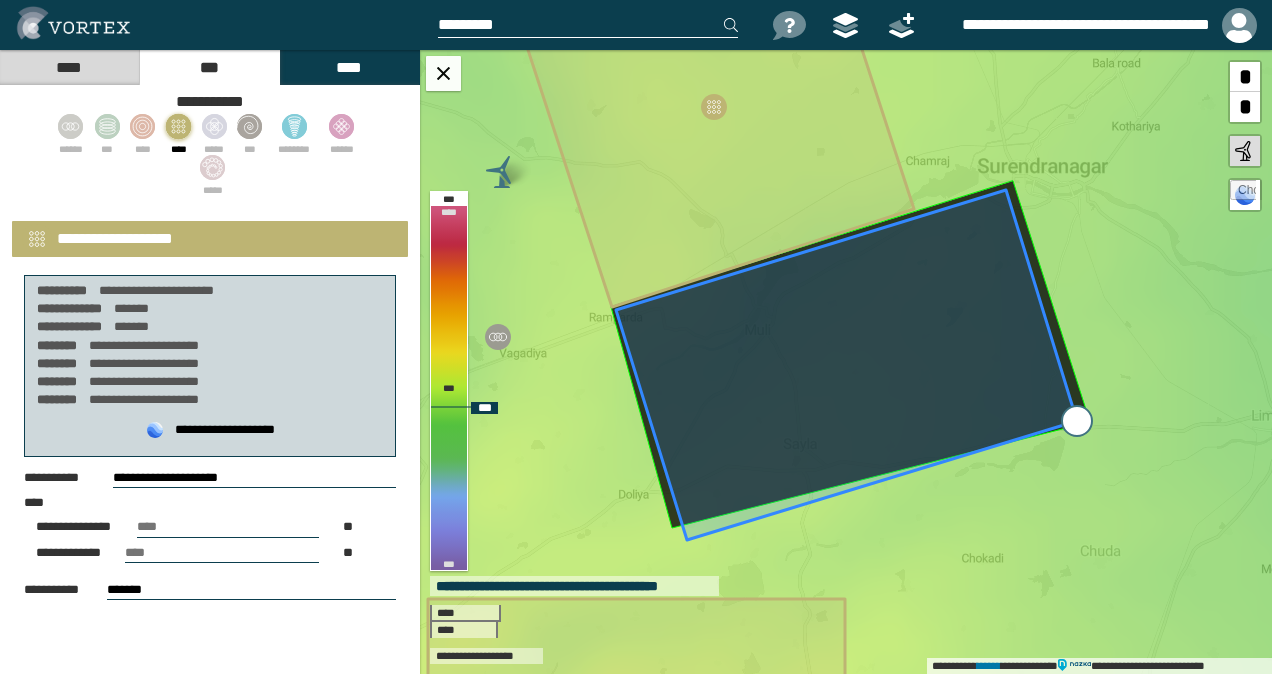 type on "**********" 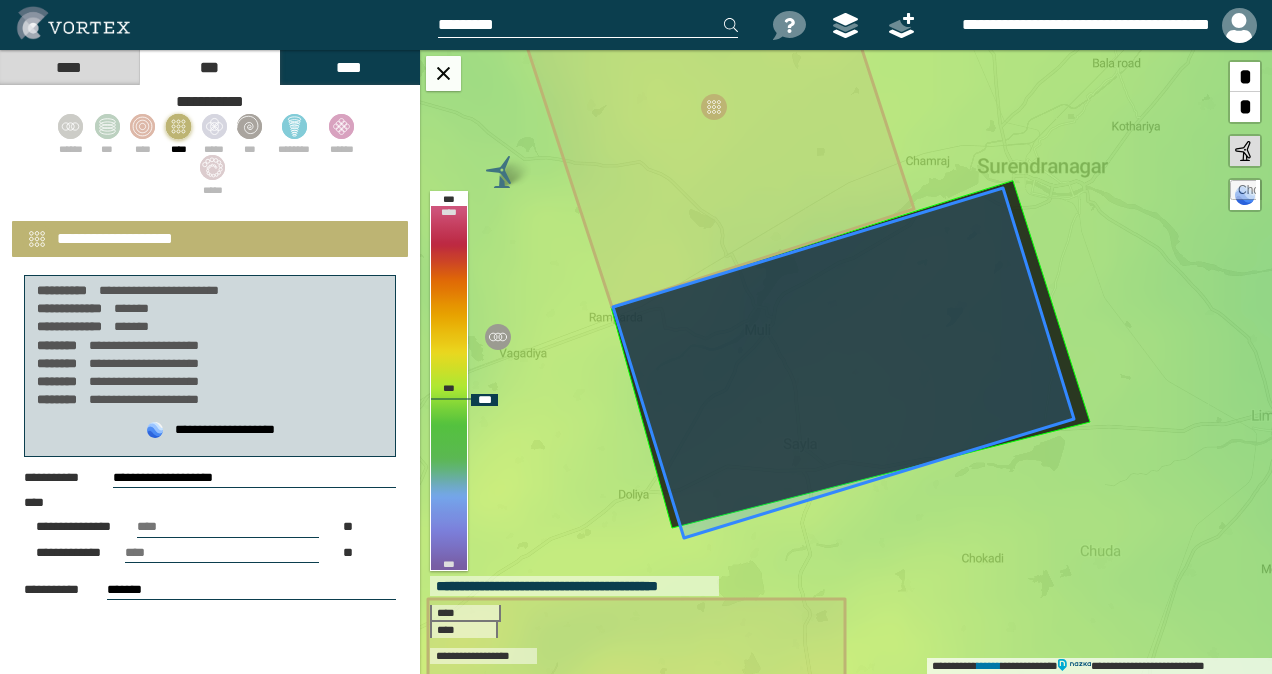 click 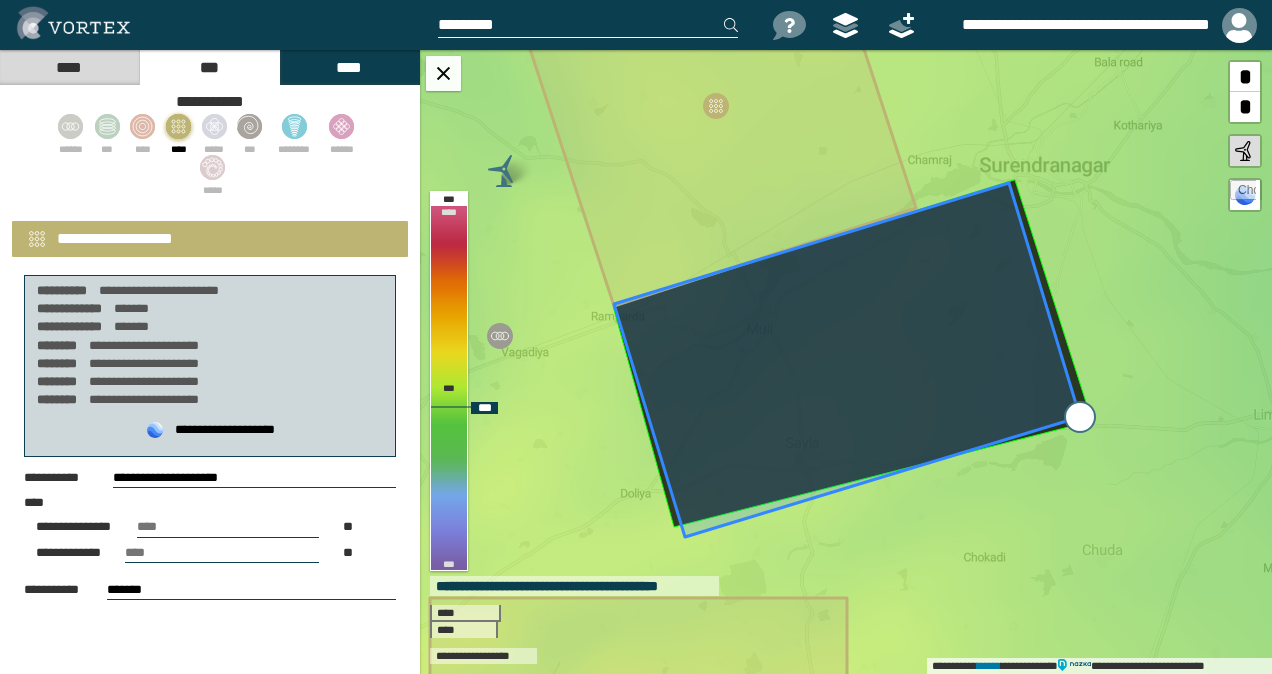 type on "**********" 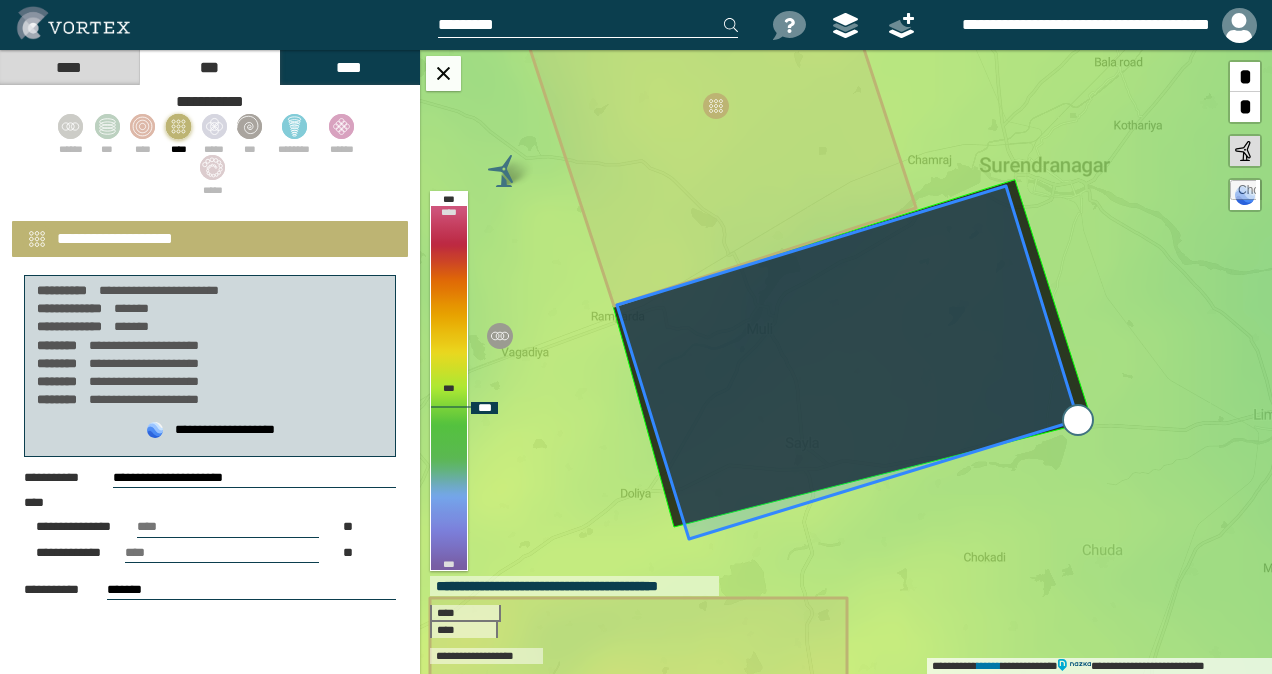 type on "**********" 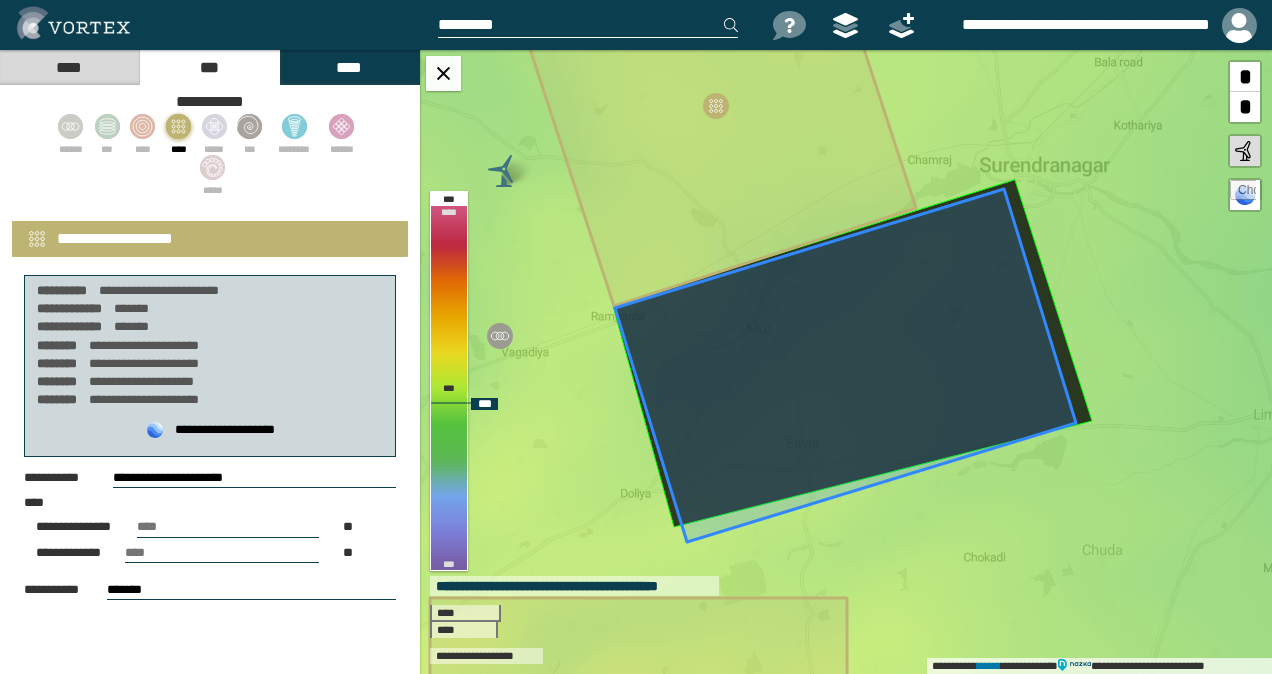 click 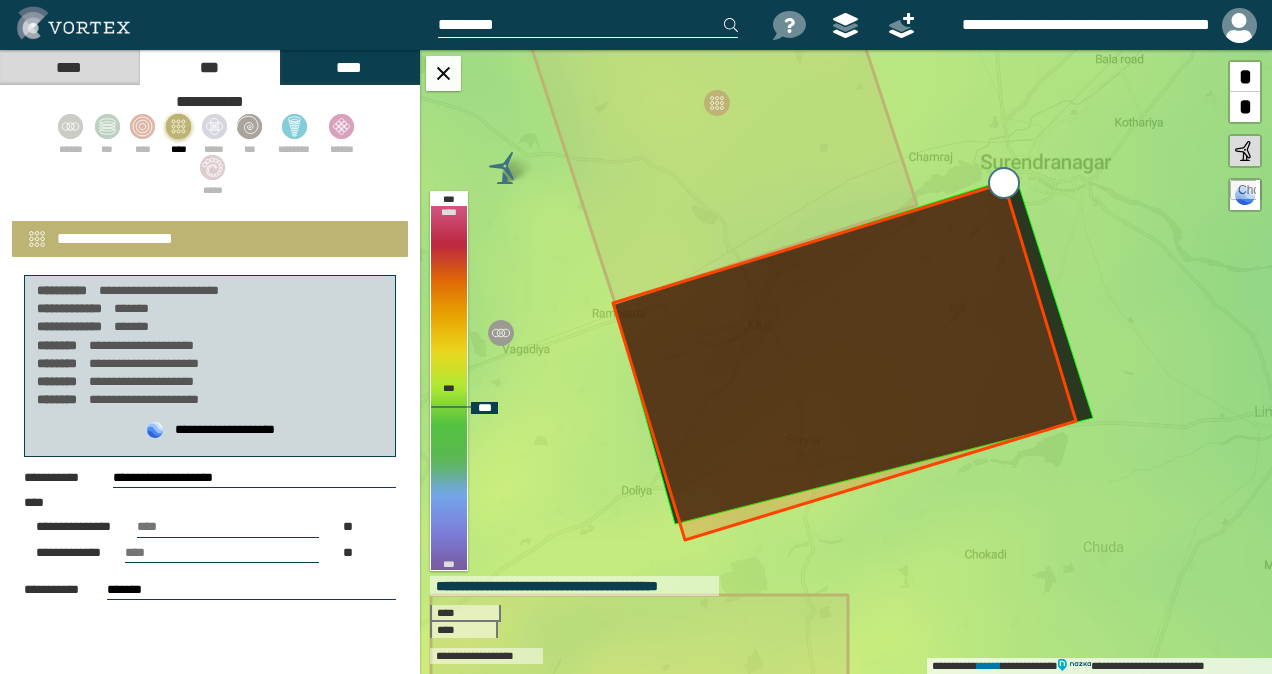 type on "**********" 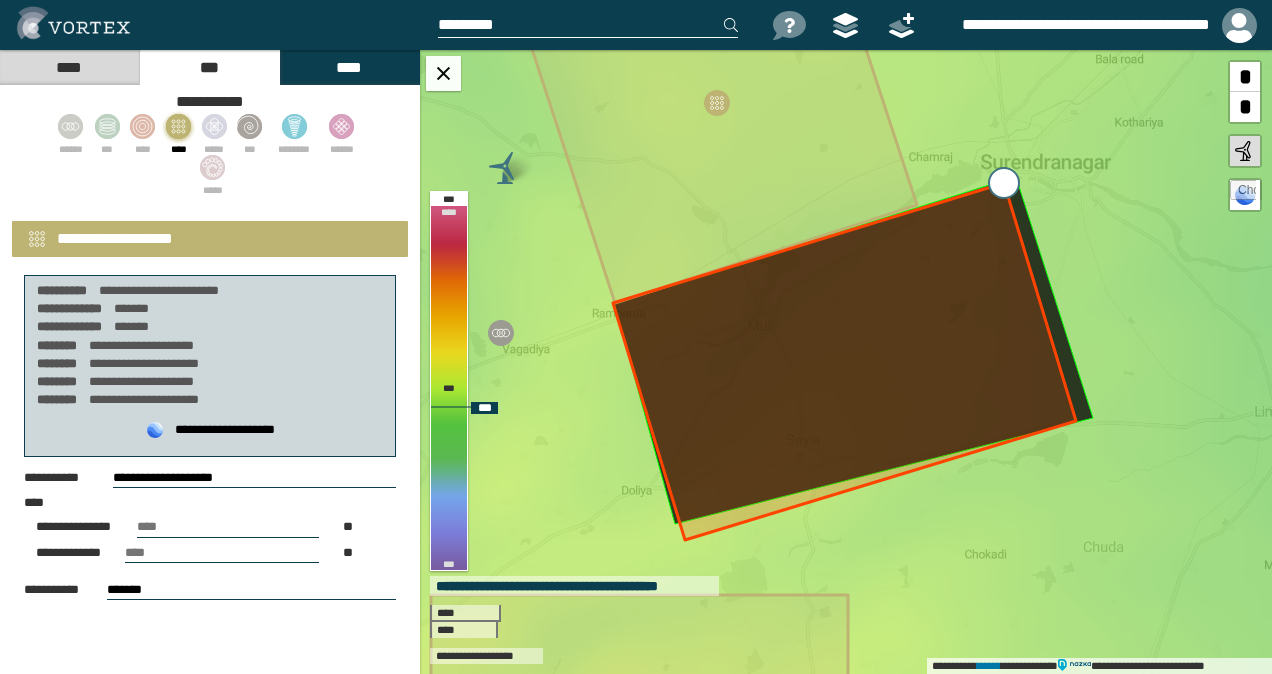 type on "*******" 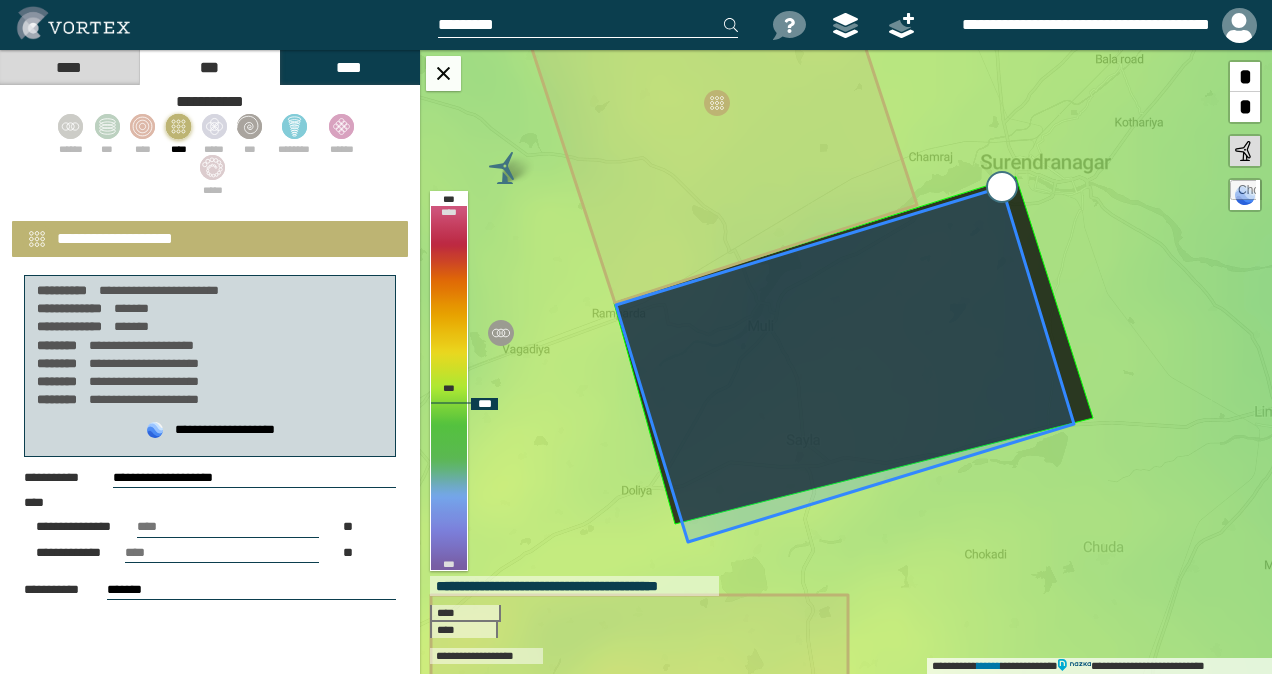type on "**********" 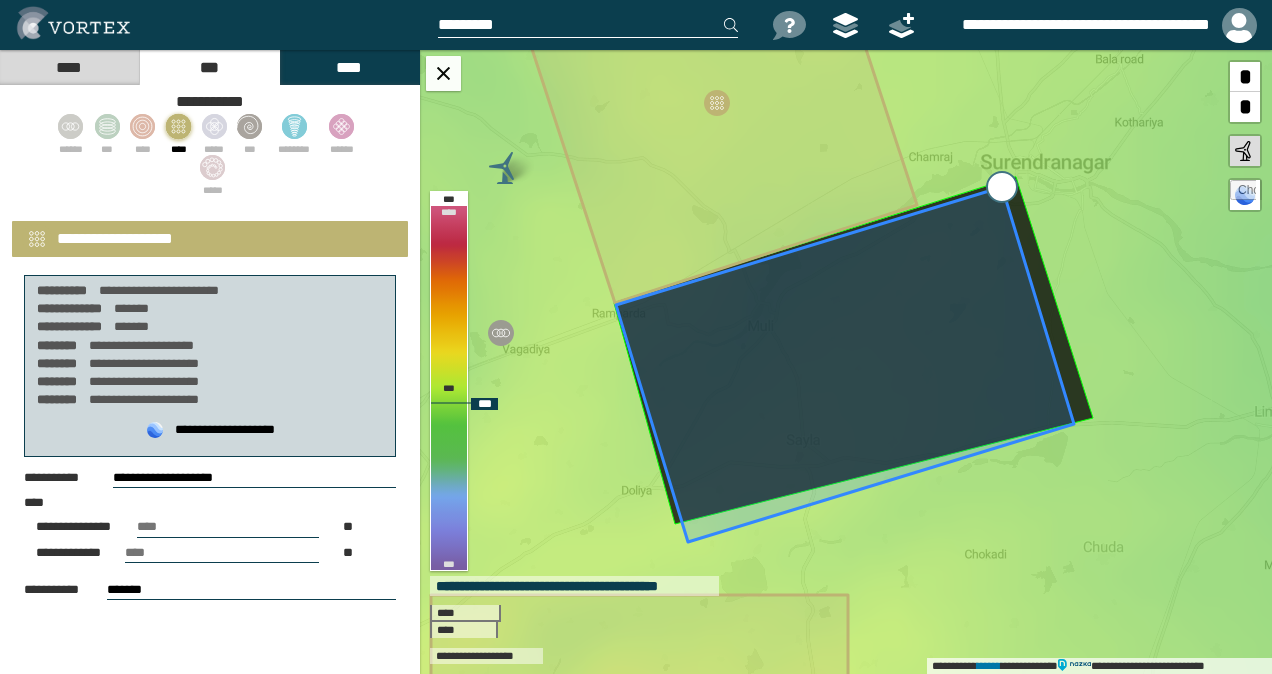 type on "*******" 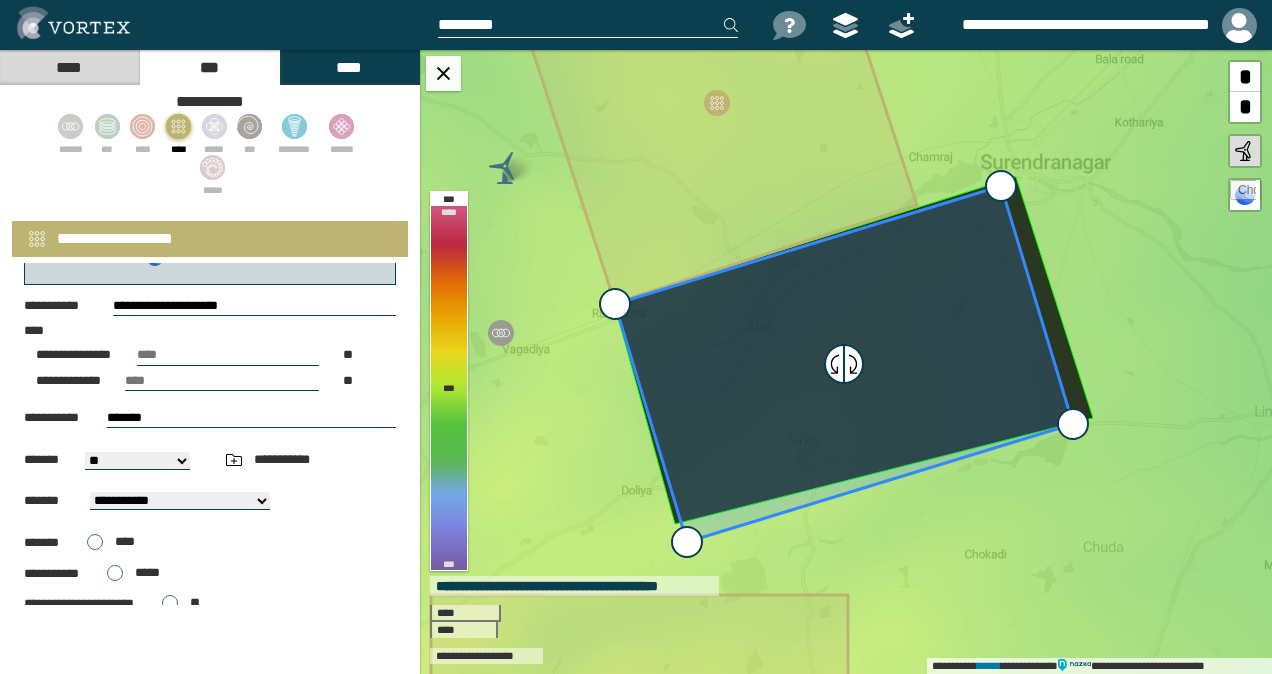 scroll, scrollTop: 359, scrollLeft: 0, axis: vertical 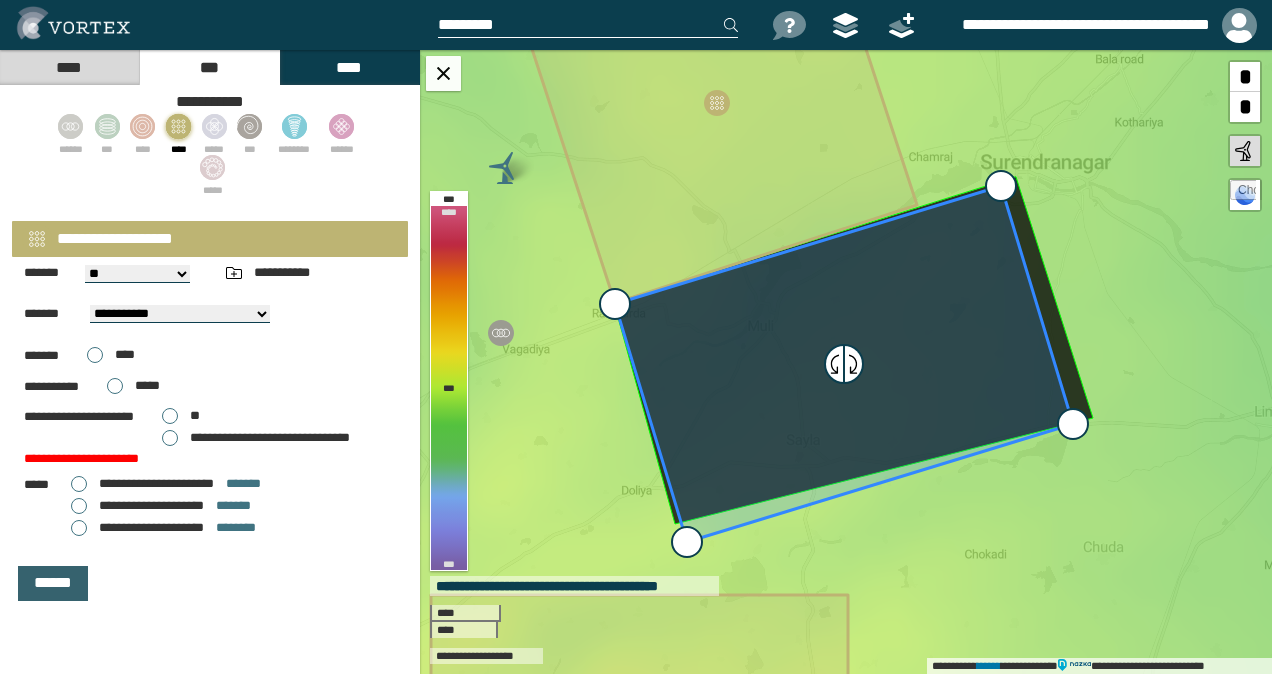 click on "******" at bounding box center (53, 583) 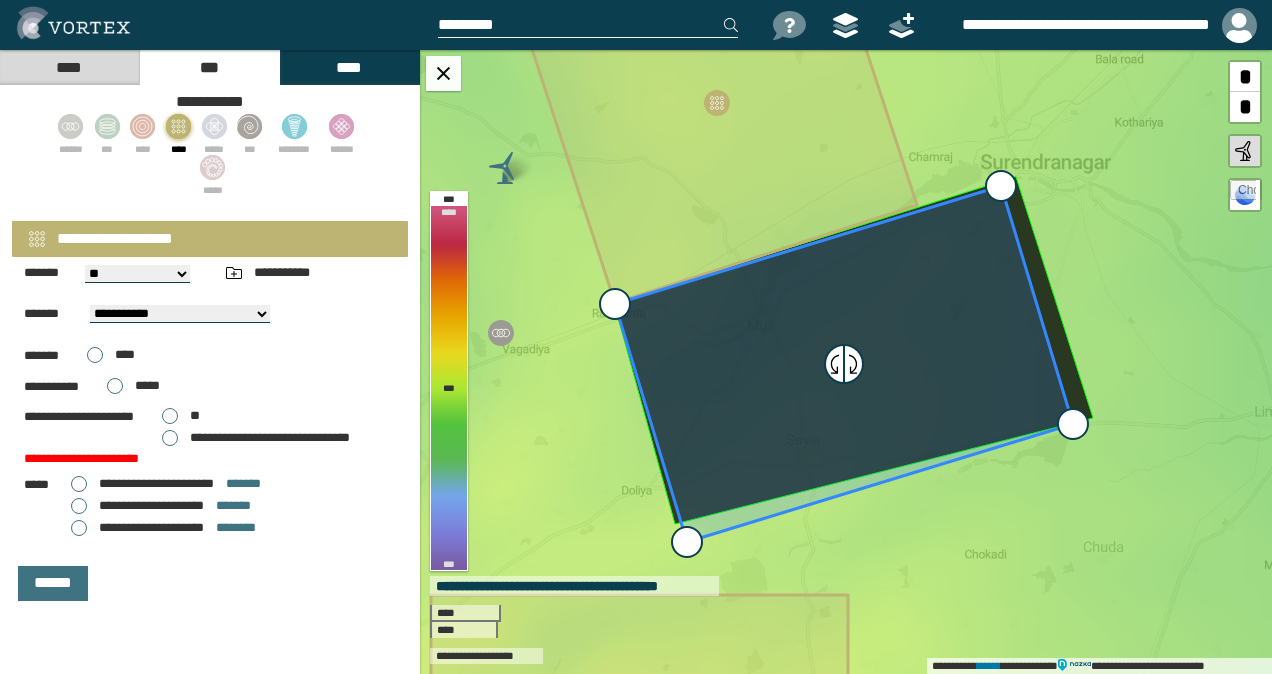 click on "**" at bounding box center [181, 416] 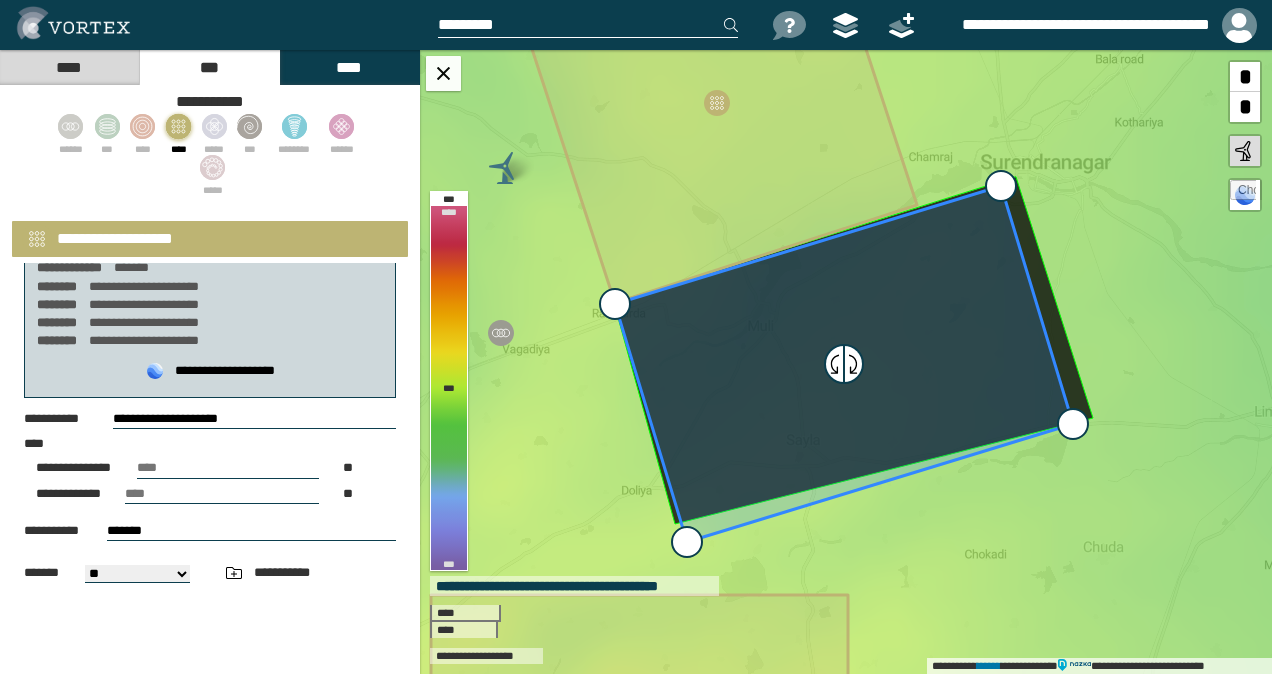 scroll, scrollTop: 0, scrollLeft: 0, axis: both 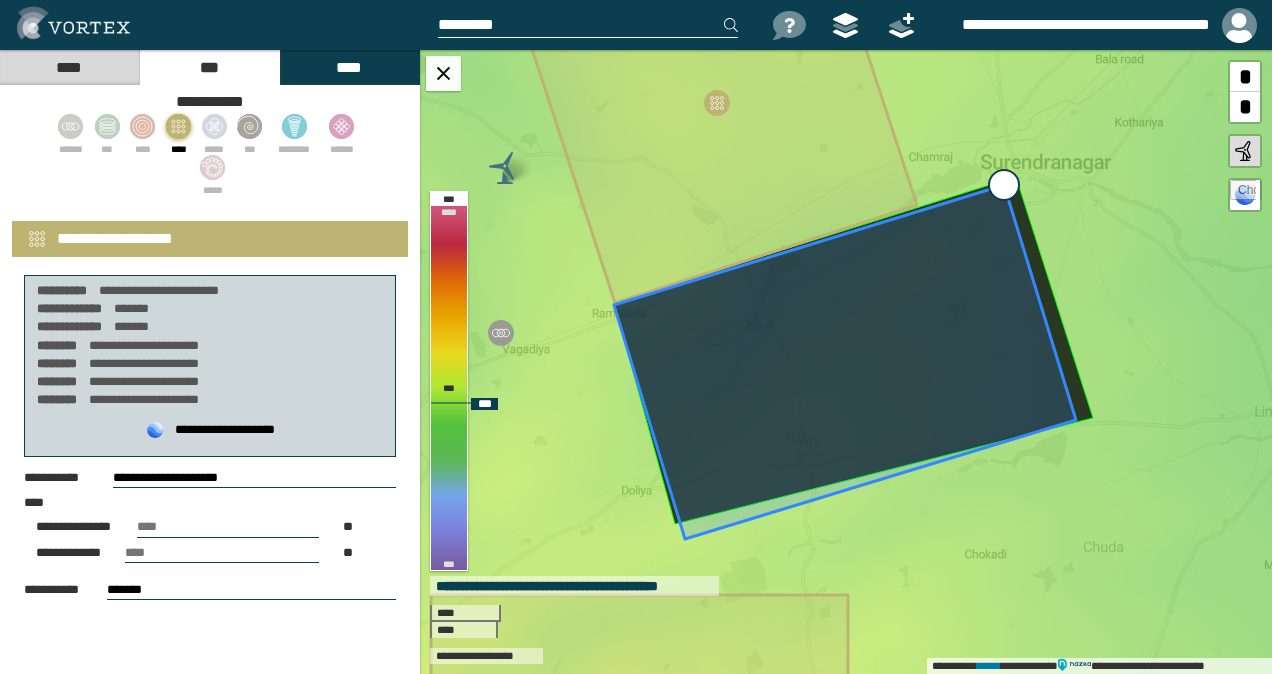 type on "**********" 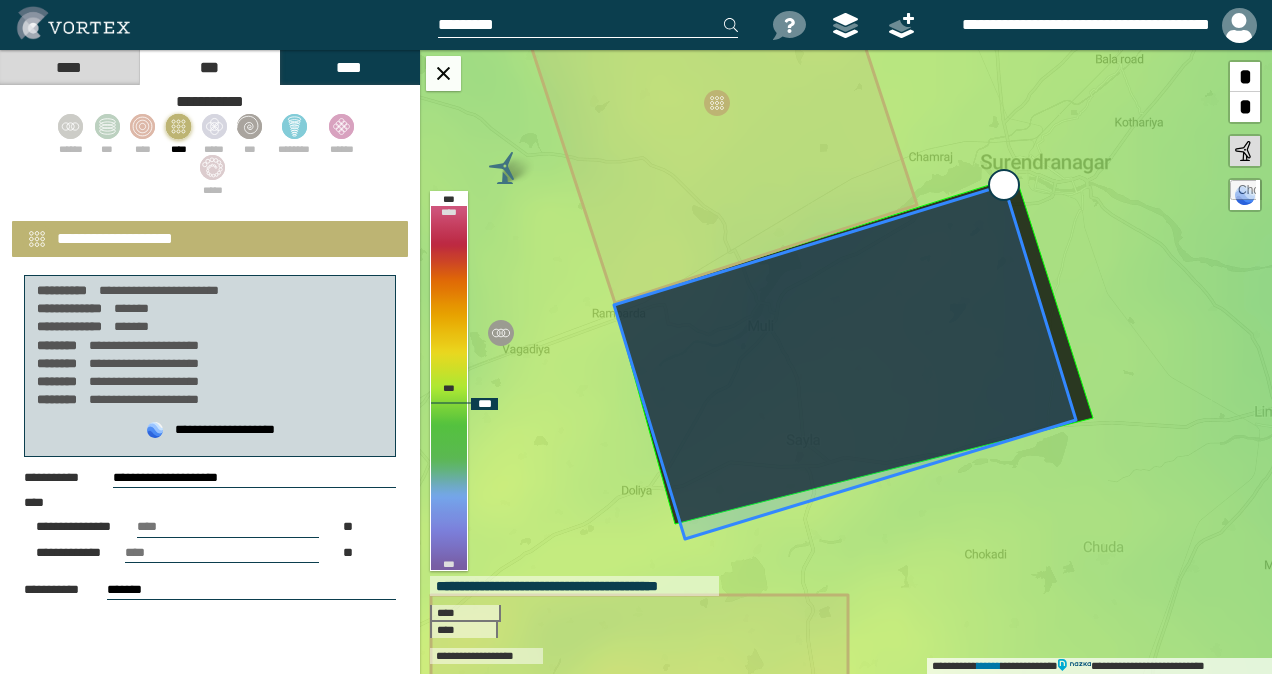 type on "******" 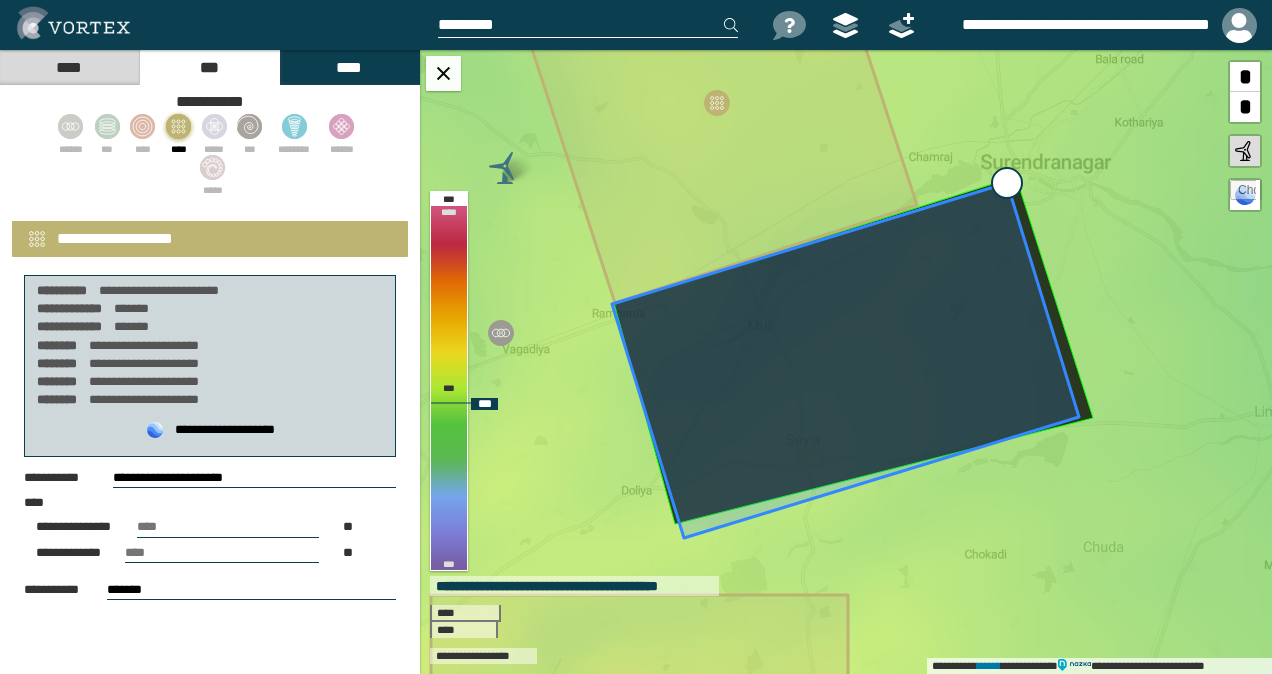 type on "**********" 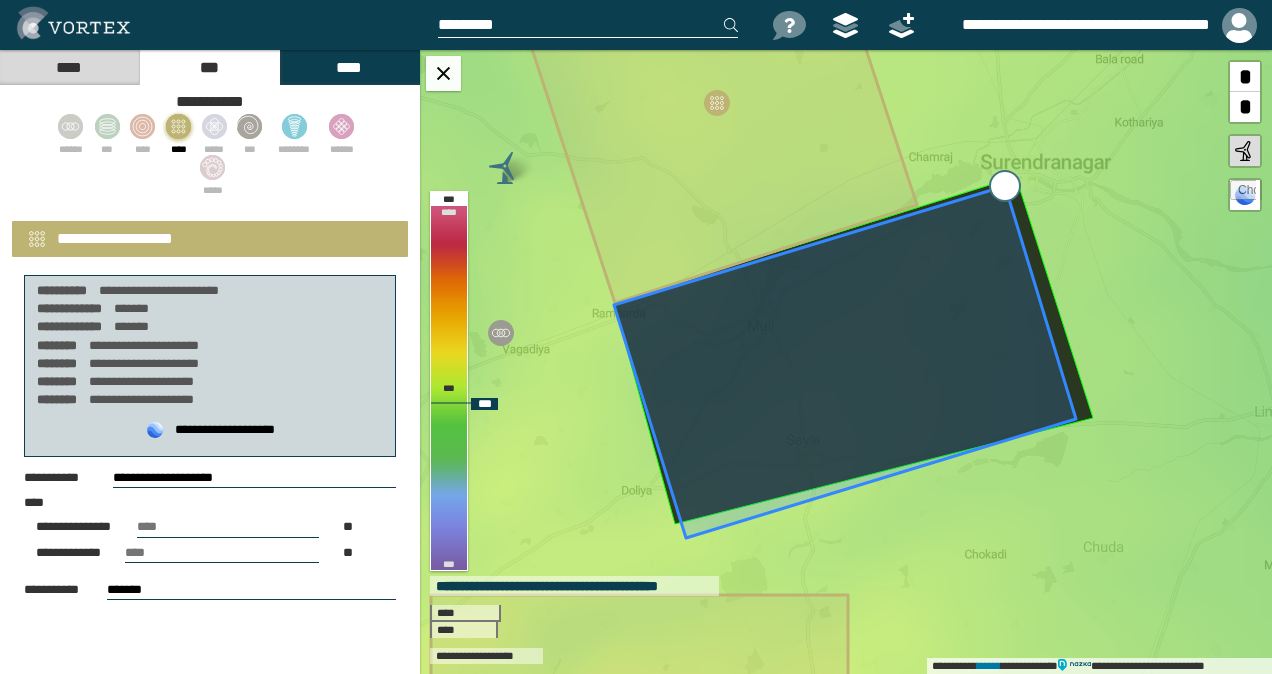 type on "**********" 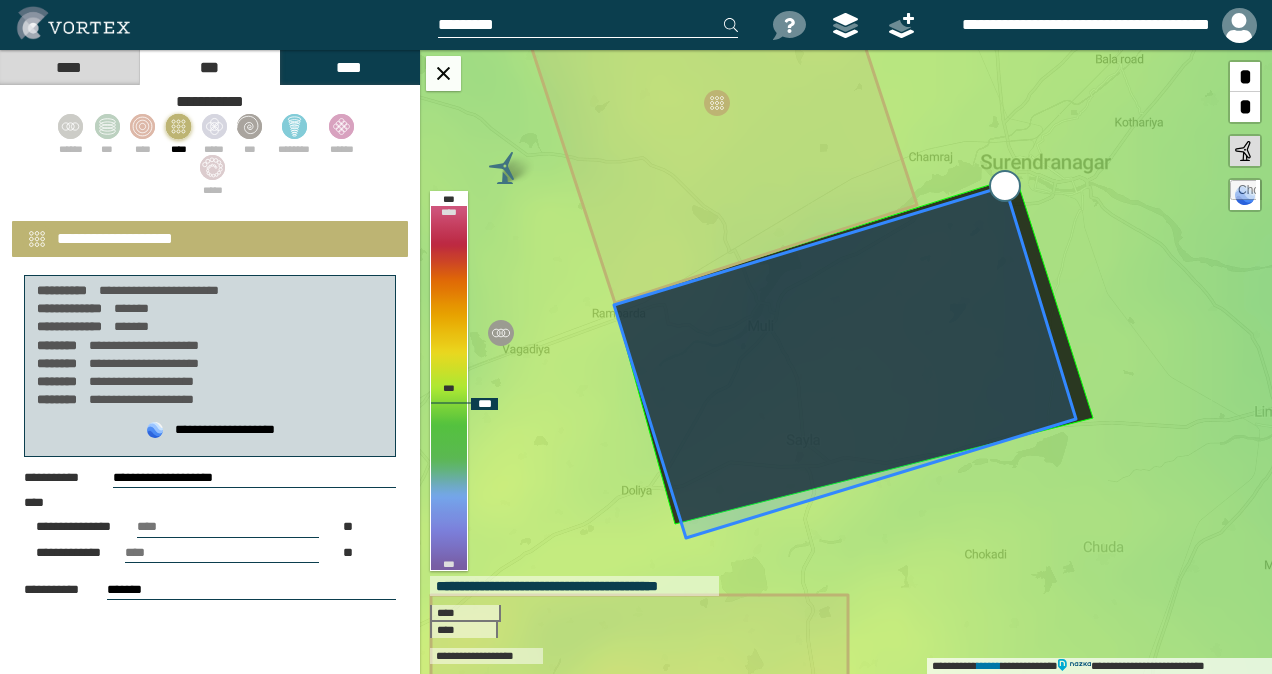 type on "*******" 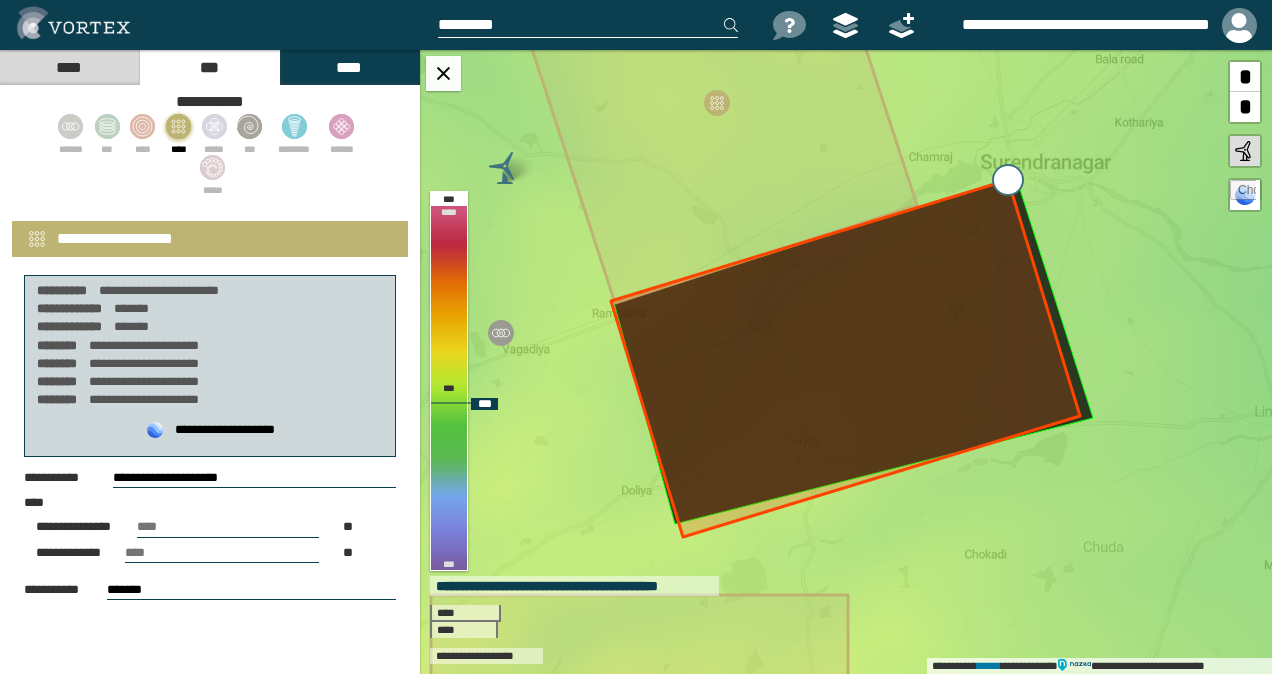 type on "**********" 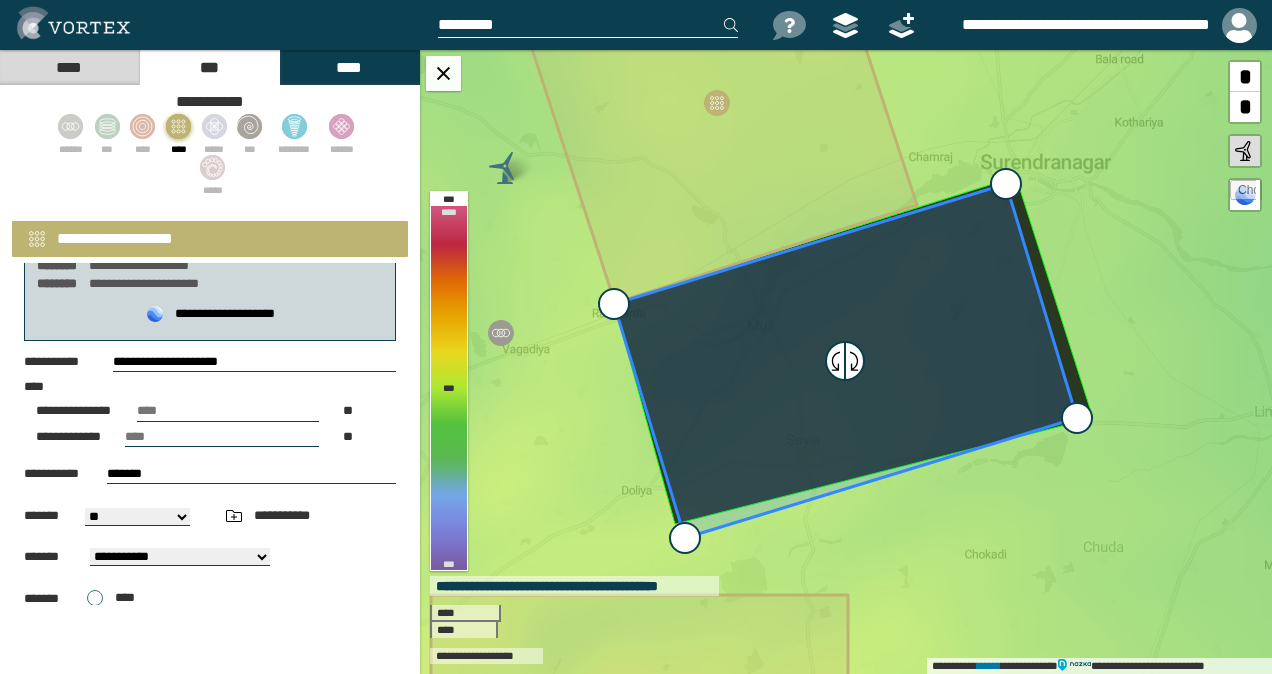 scroll, scrollTop: 359, scrollLeft: 0, axis: vertical 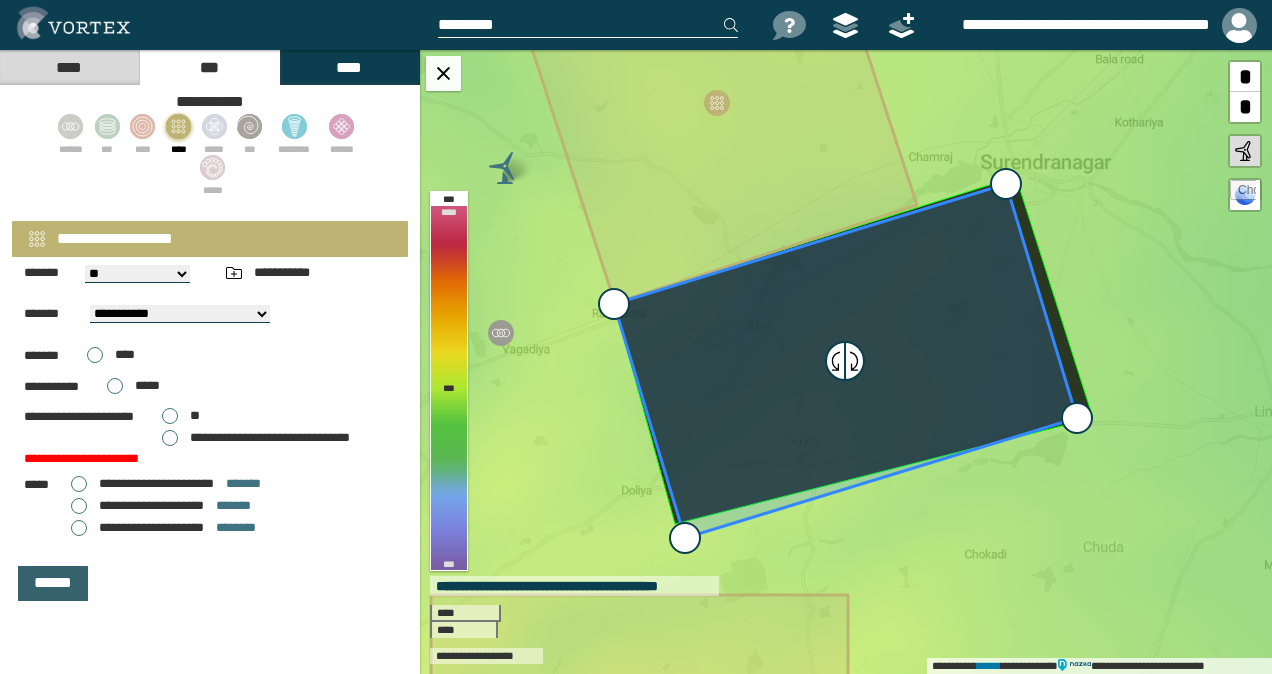click on "******" at bounding box center (53, 583) 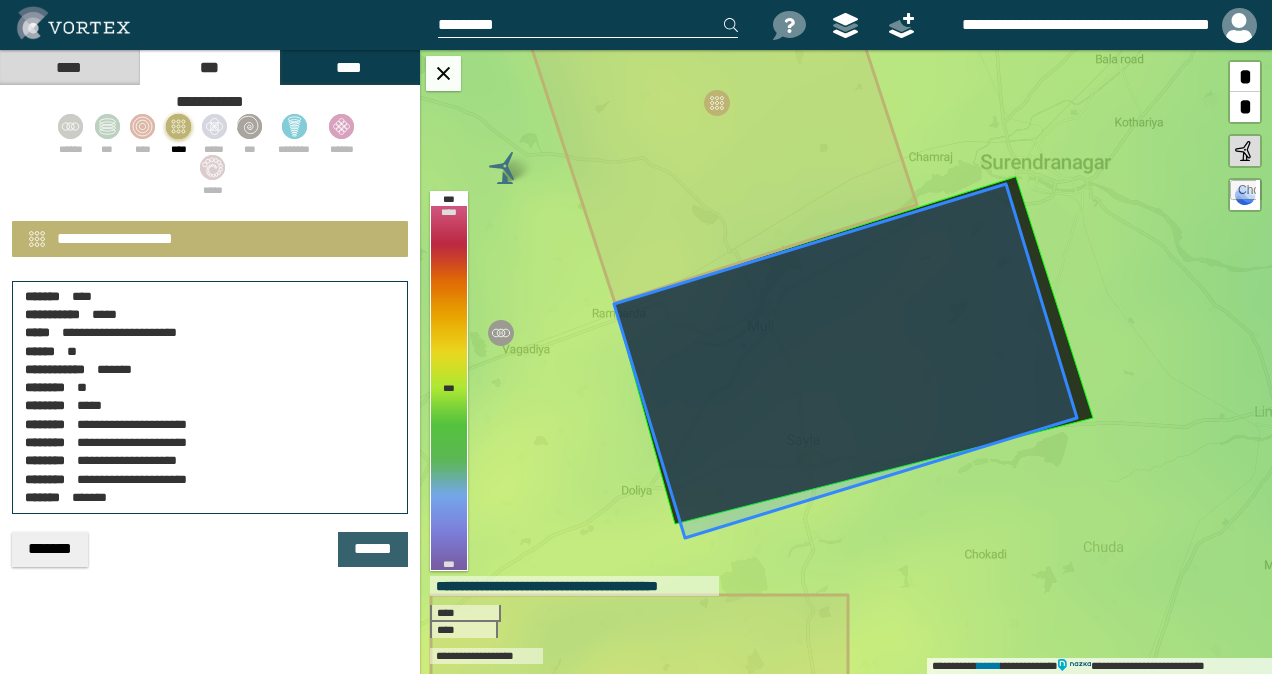 click on "******" at bounding box center [373, 549] 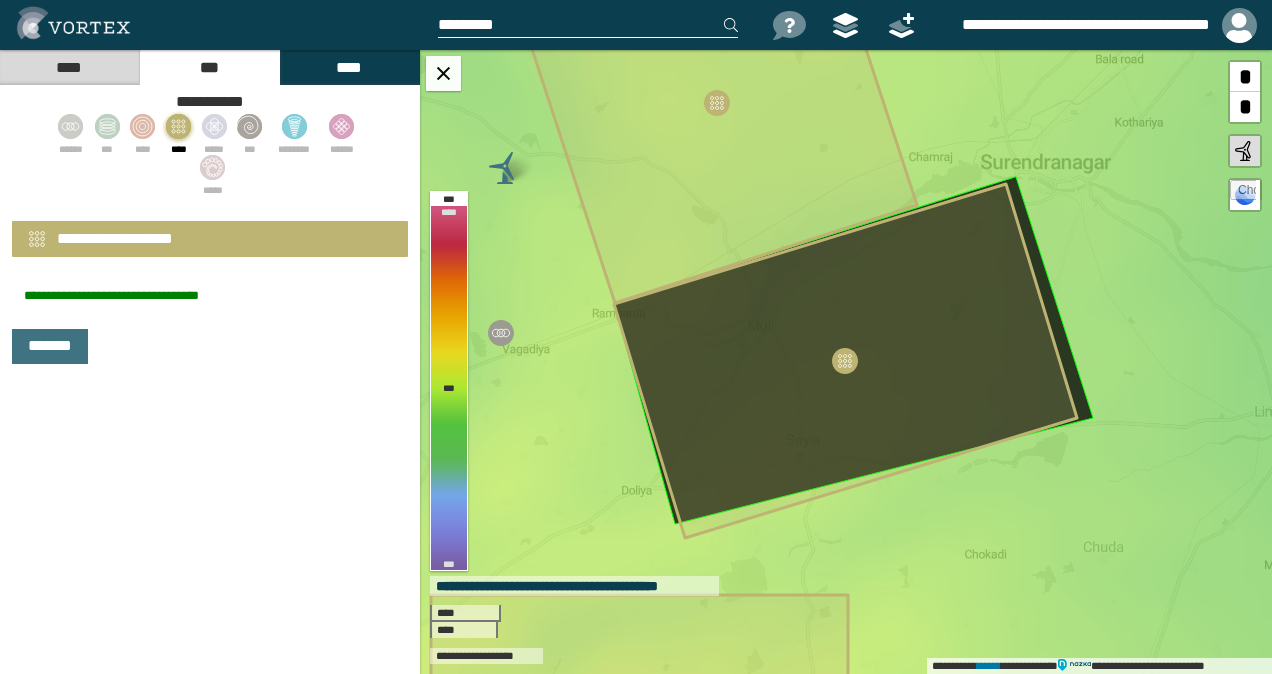 click on "*******" at bounding box center [50, 346] 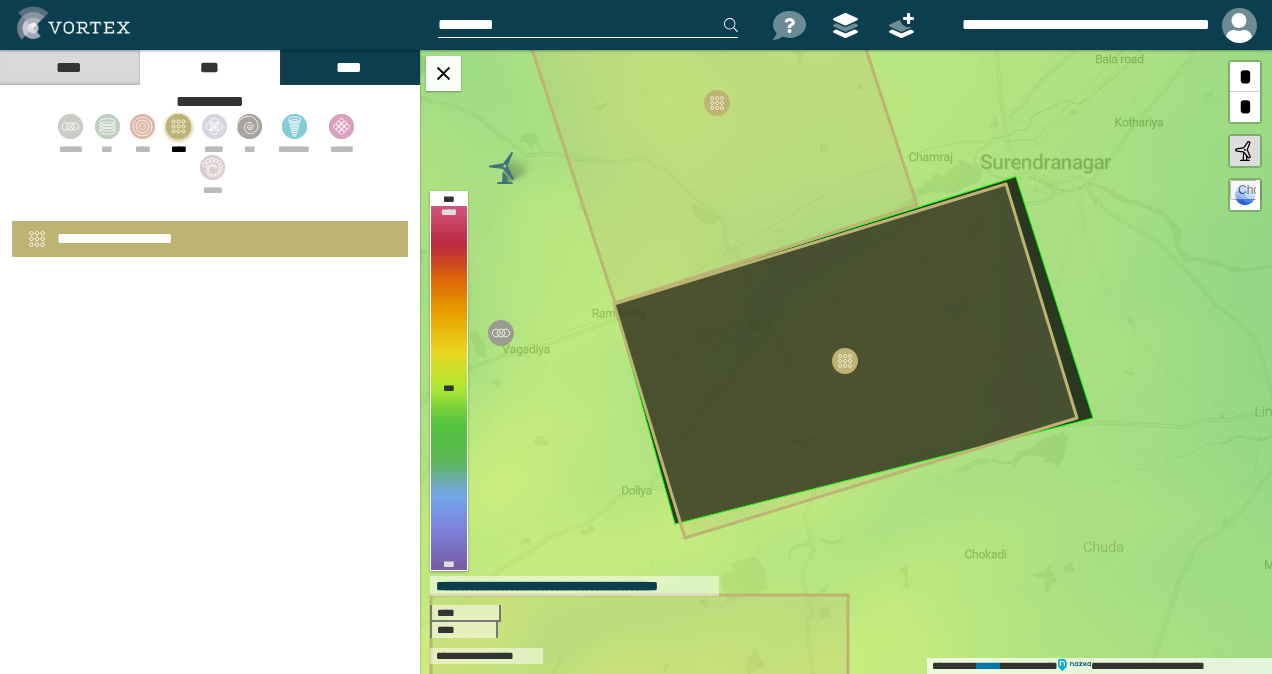 select on "*" 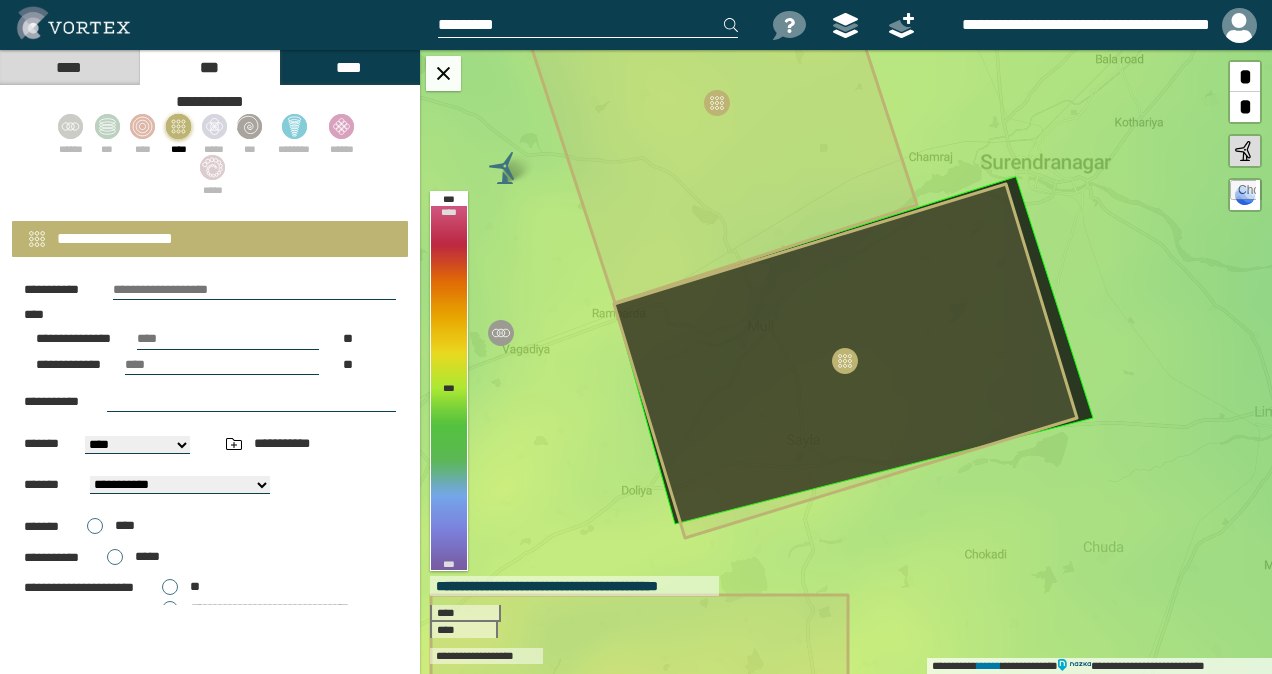 click at bounding box center (226, 25) 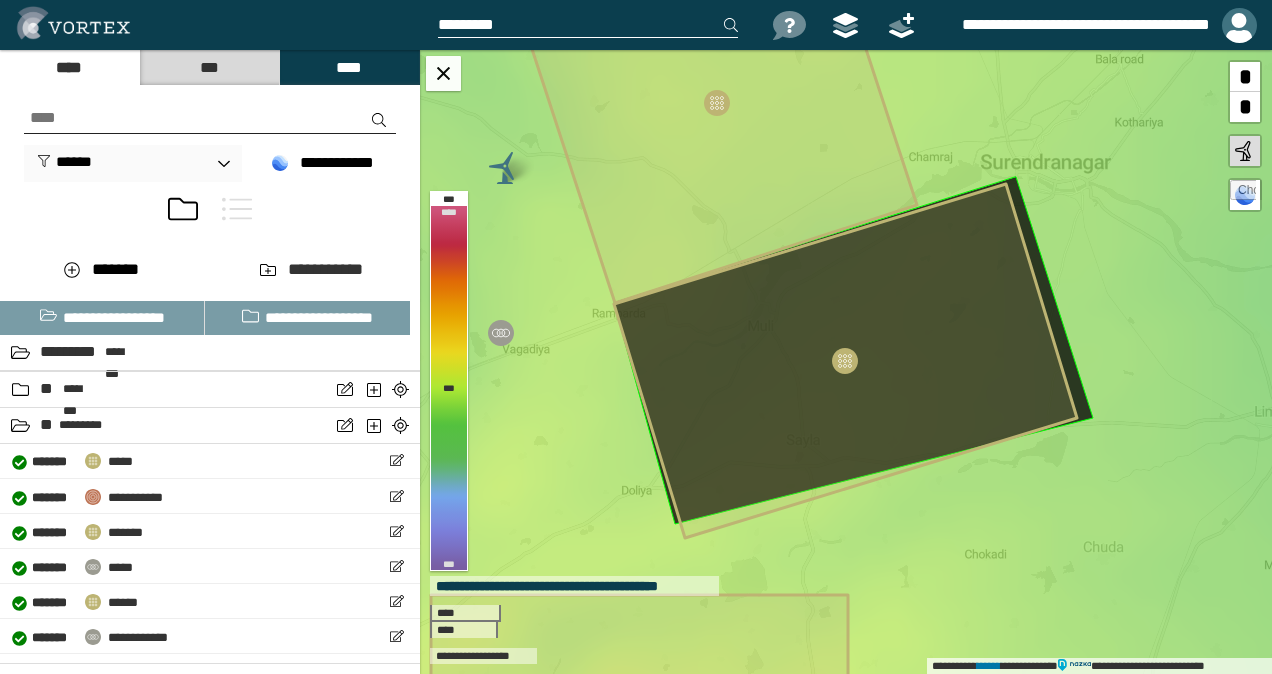 click at bounding box center [1239, 25] 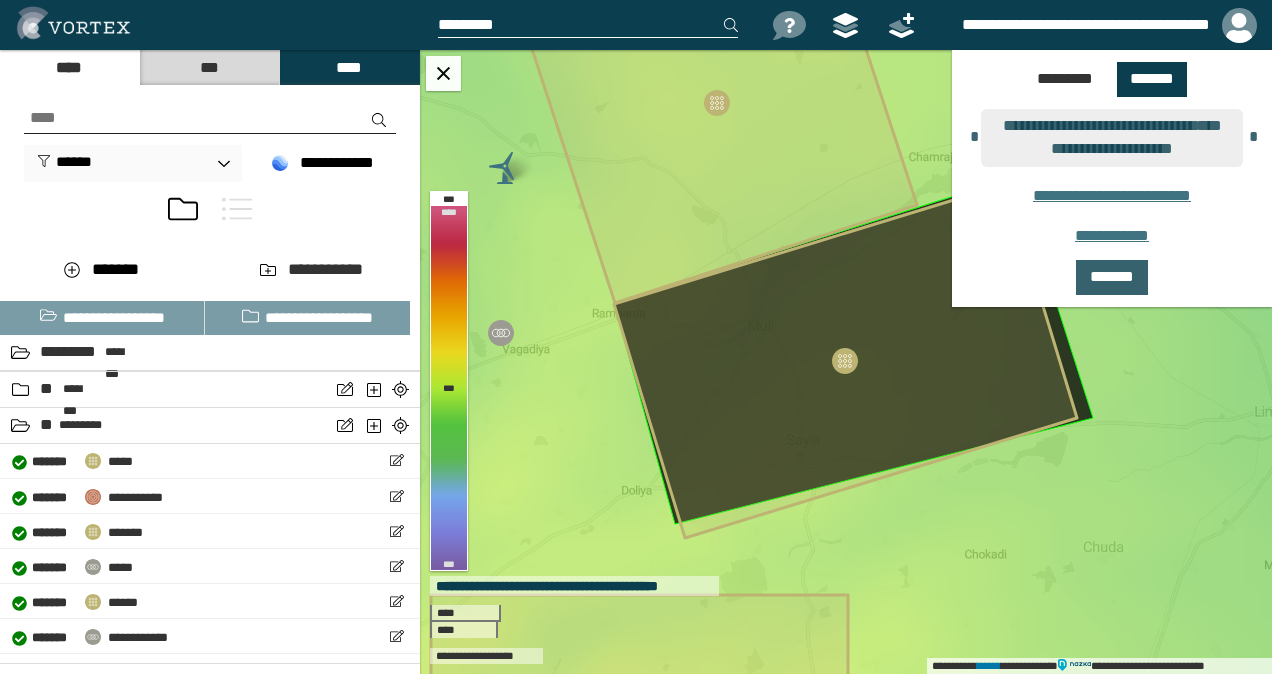 click on "*******" at bounding box center [1112, 277] 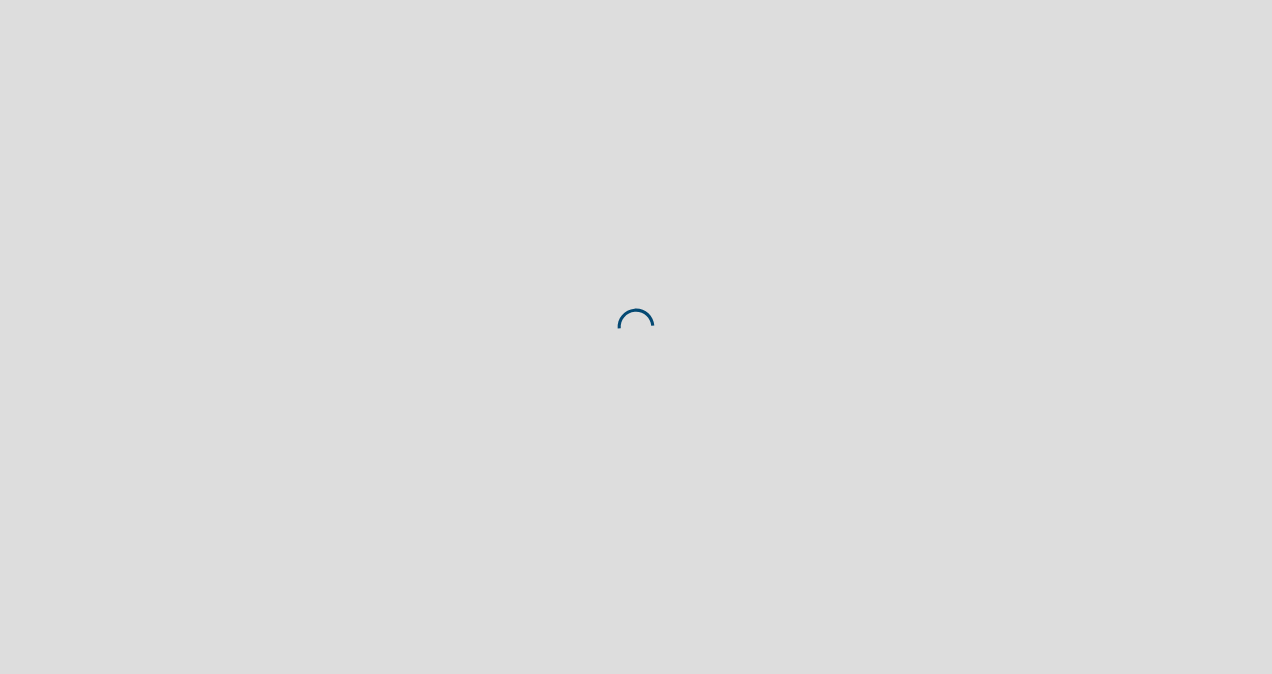 scroll, scrollTop: 0, scrollLeft: 0, axis: both 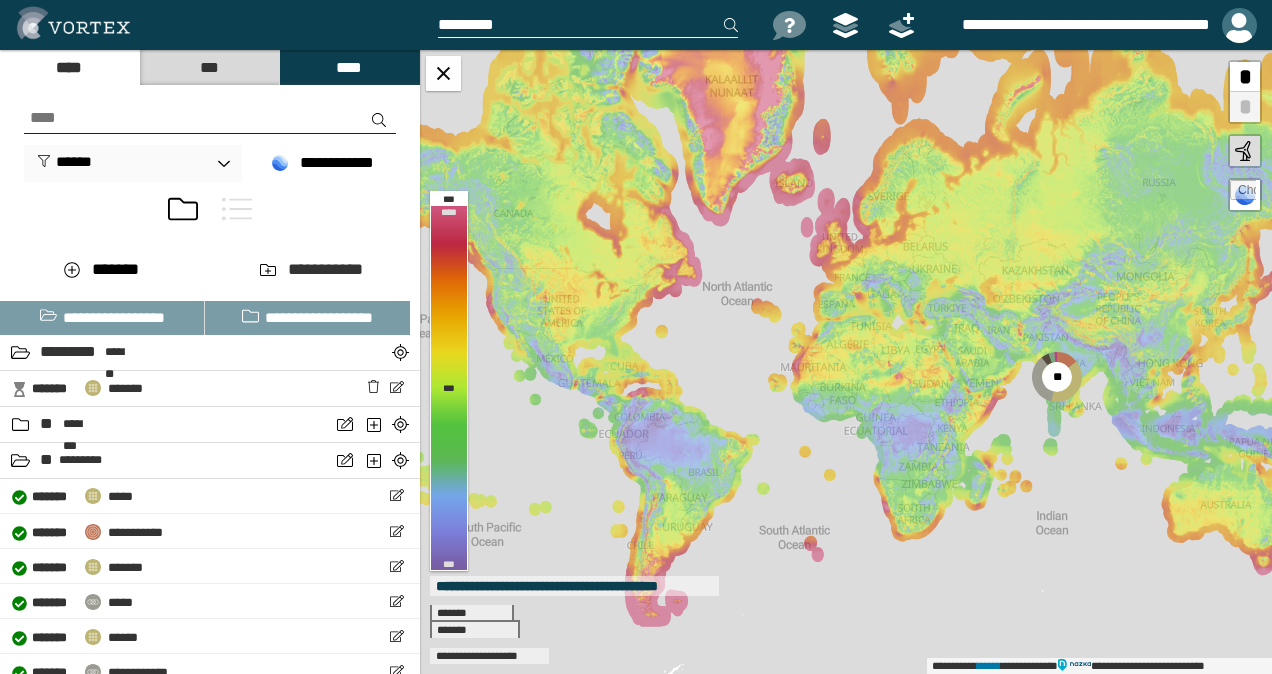 click at bounding box center (1239, 25) 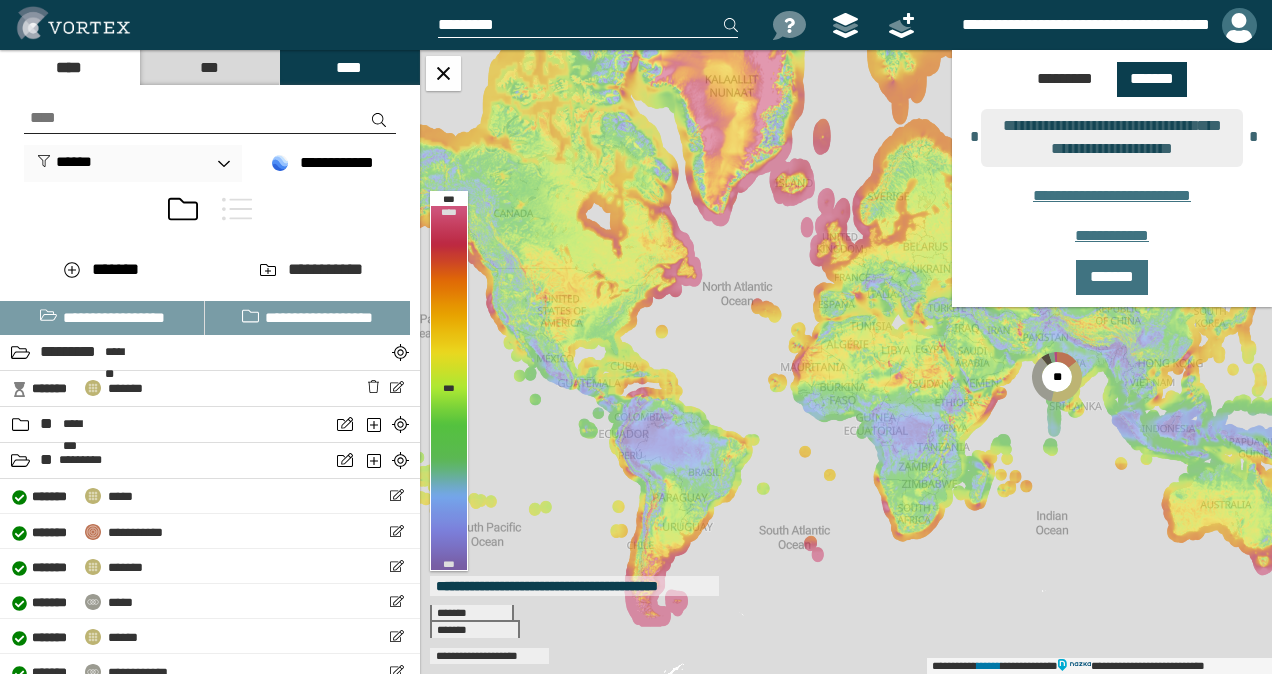 click at bounding box center [1239, 25] 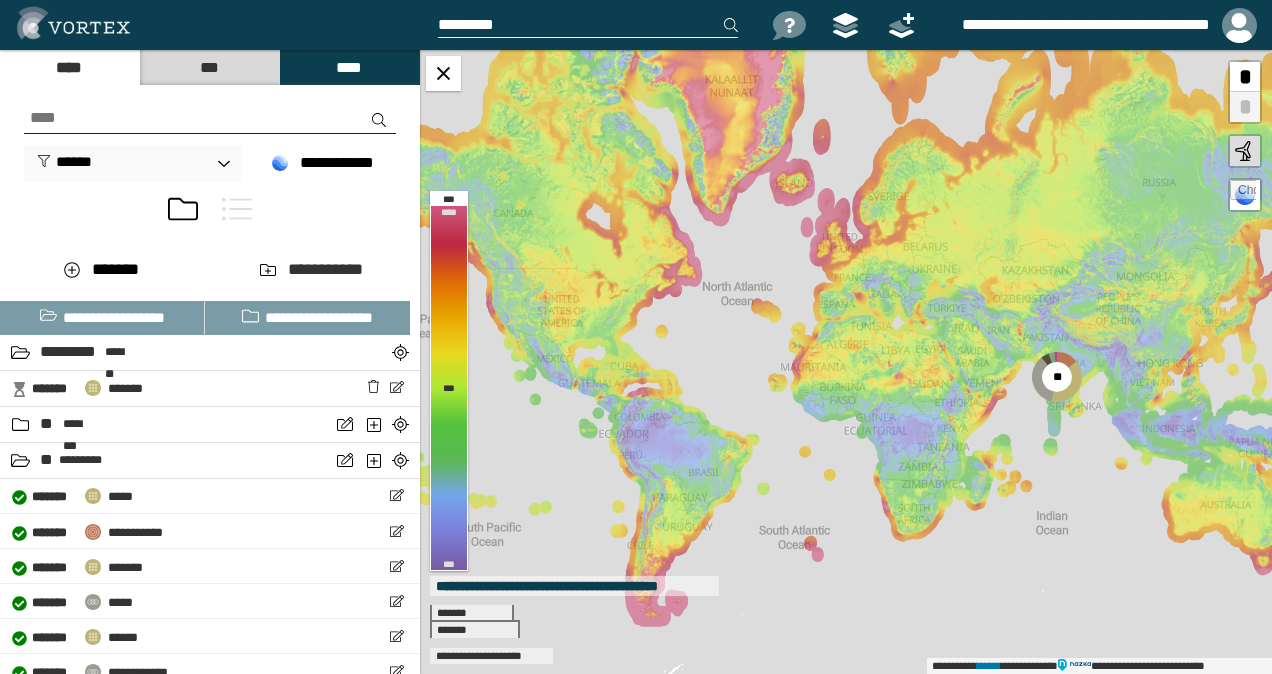 click at bounding box center [237, 209] 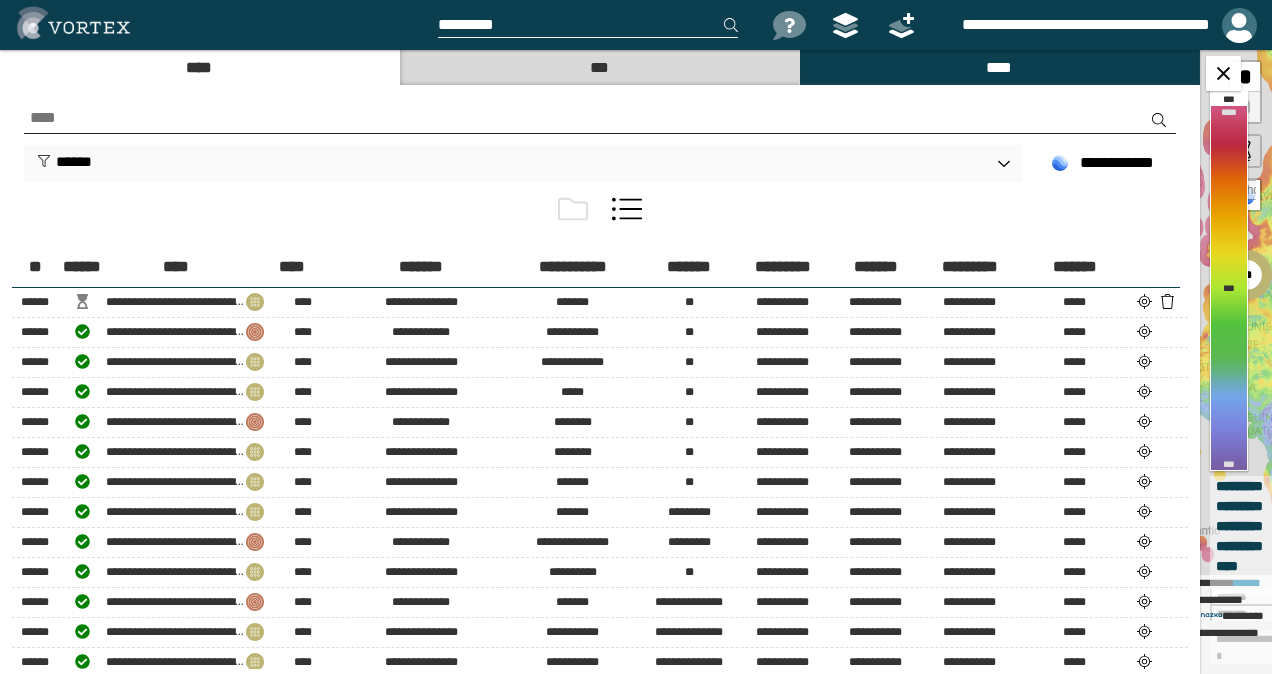 click at bounding box center [1239, 25] 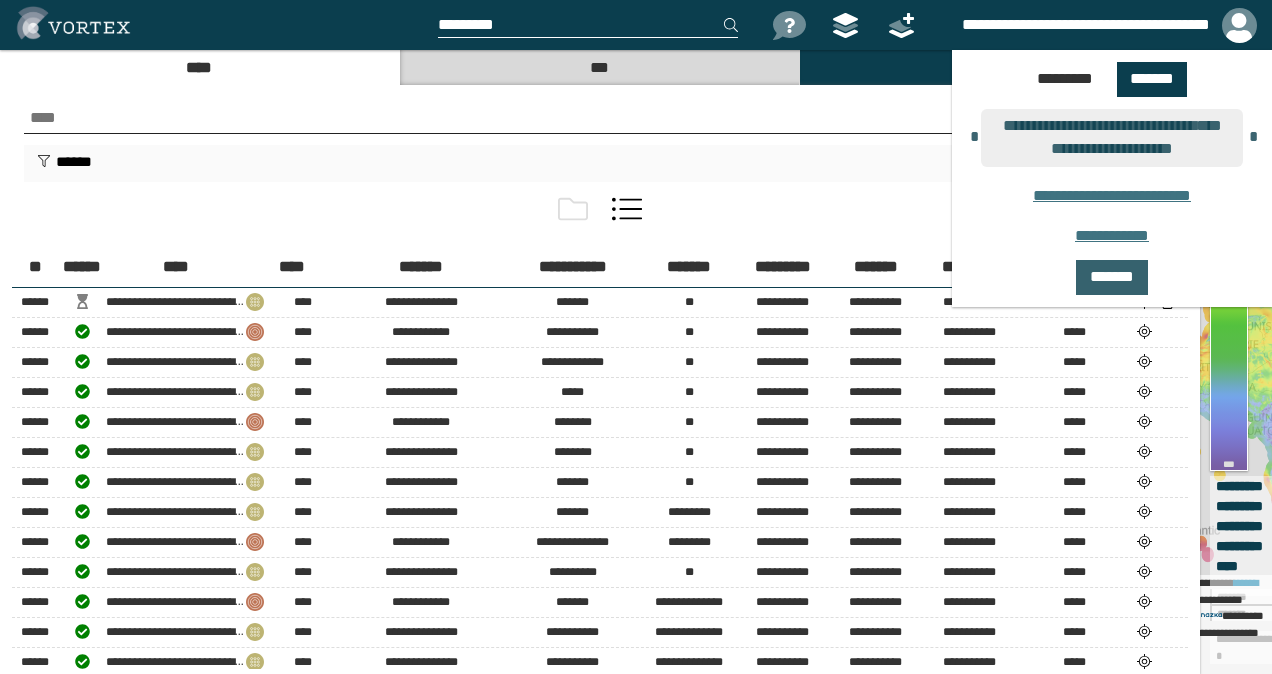 click on "*******" at bounding box center (1112, 277) 